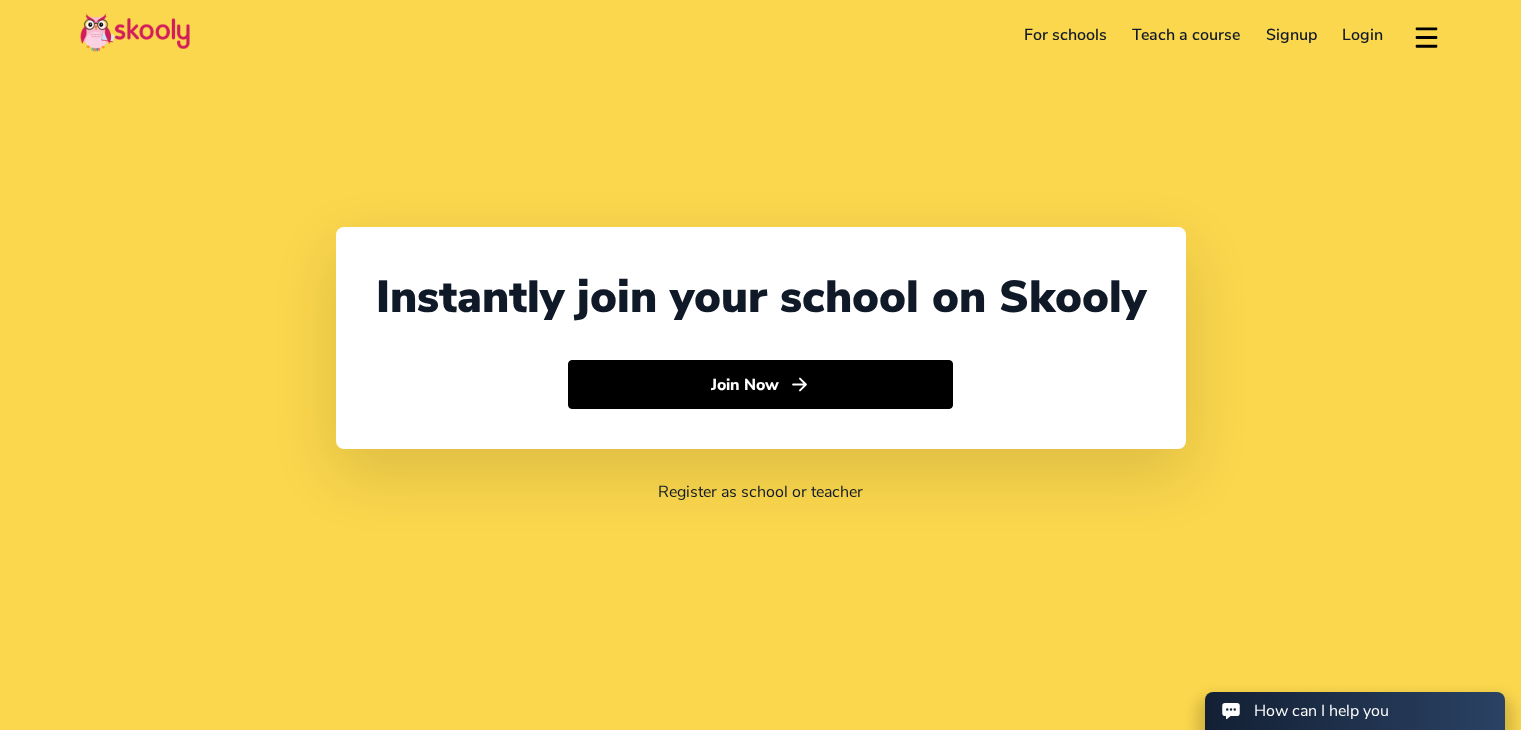 select on "60" 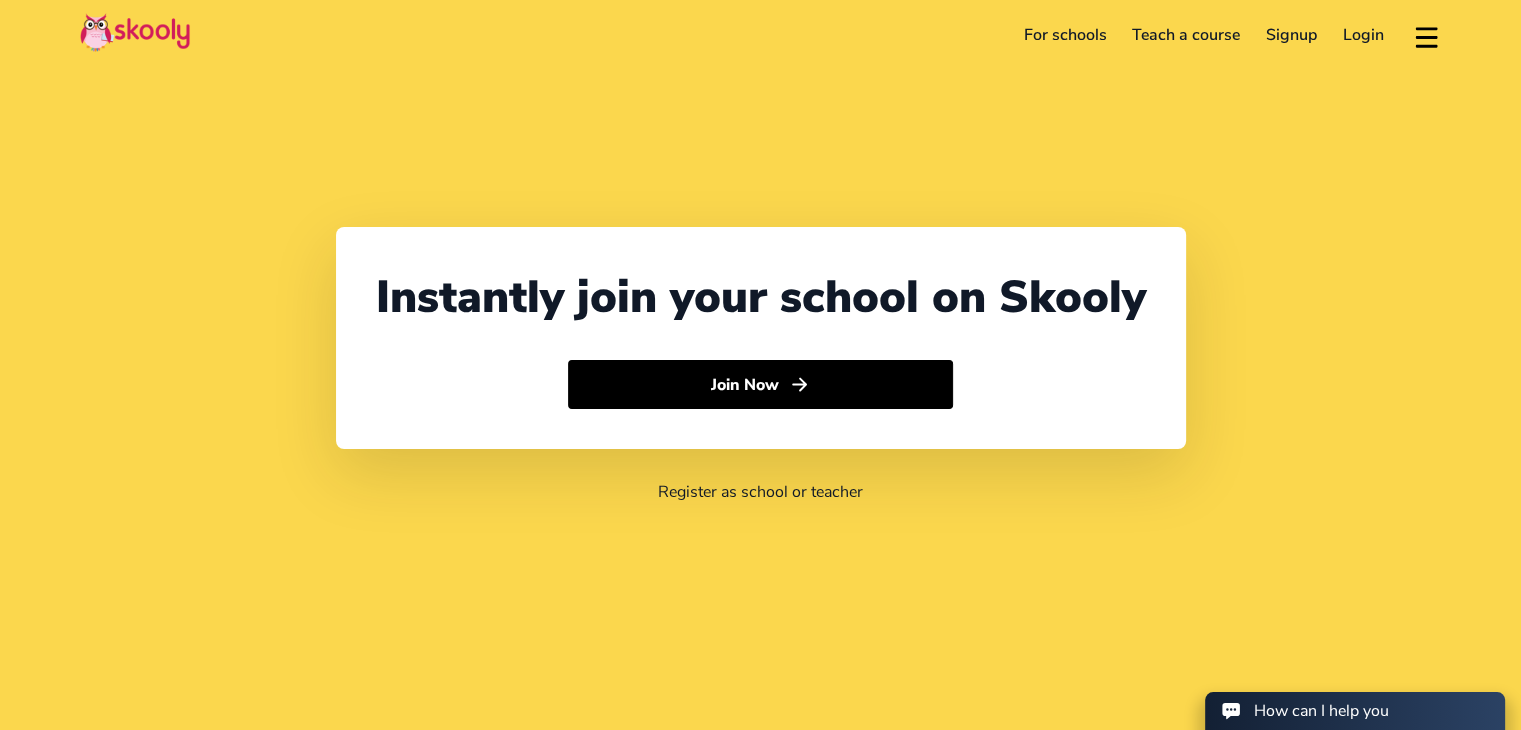 scroll, scrollTop: 0, scrollLeft: 0, axis: both 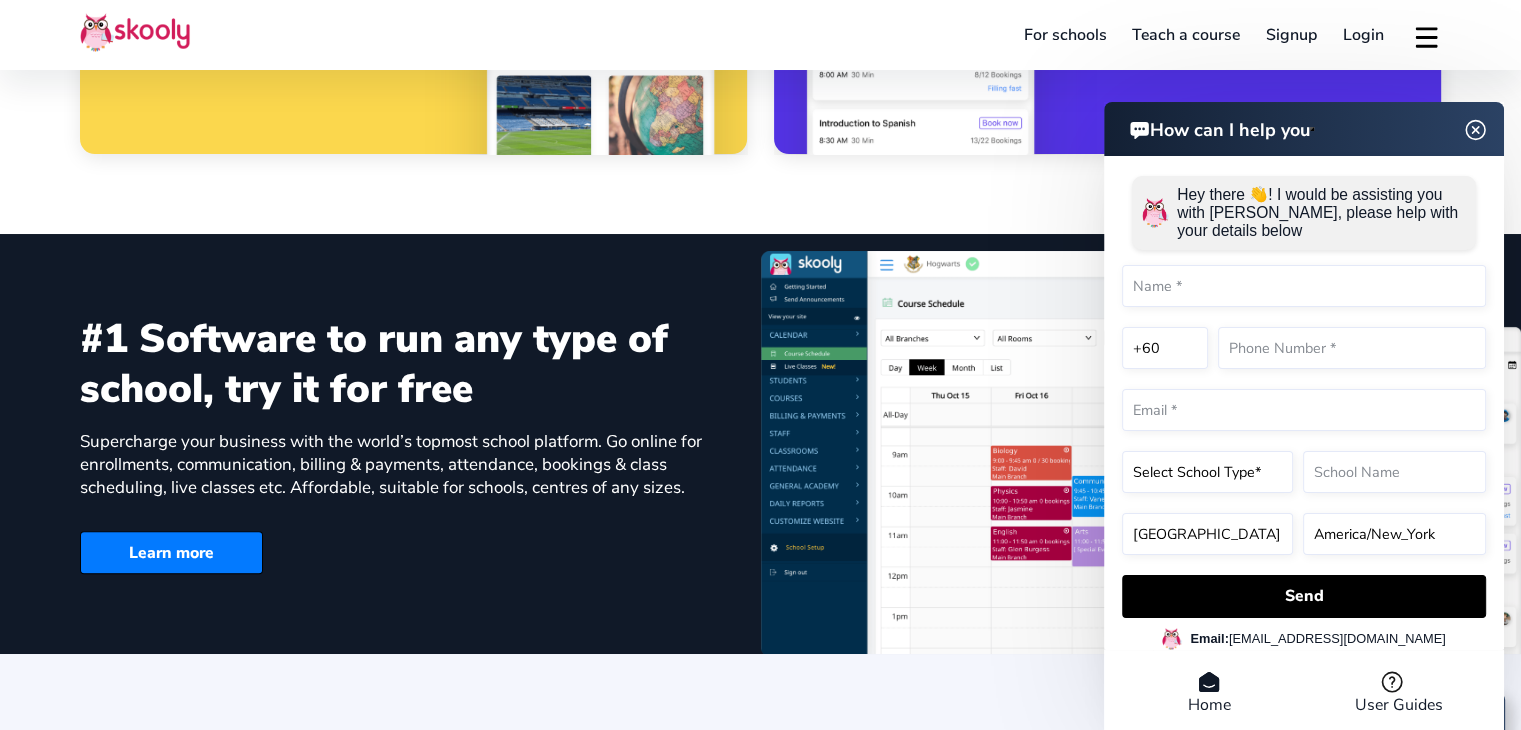 click on "How can I help you" at bounding box center (1304, 129) 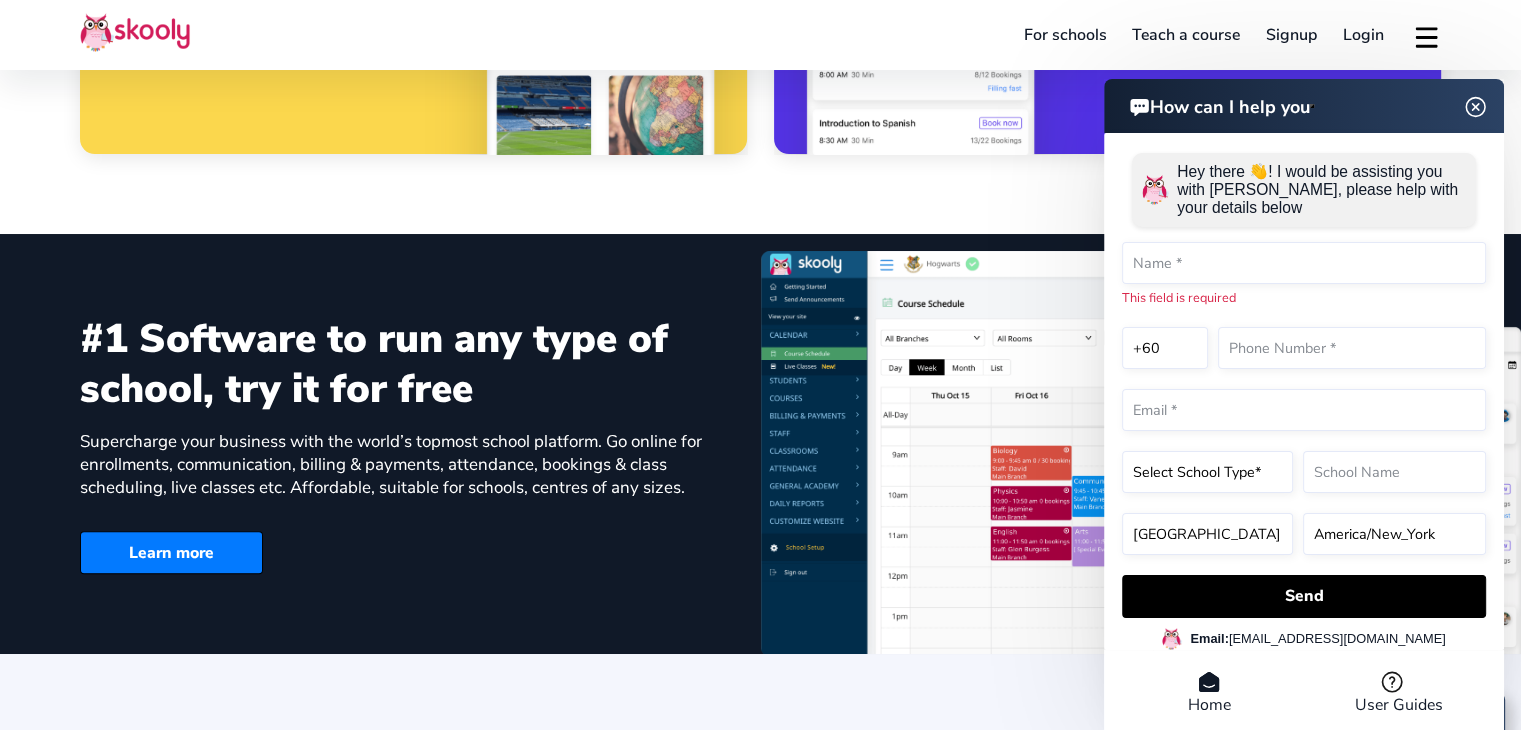 click at bounding box center (1476, 106) 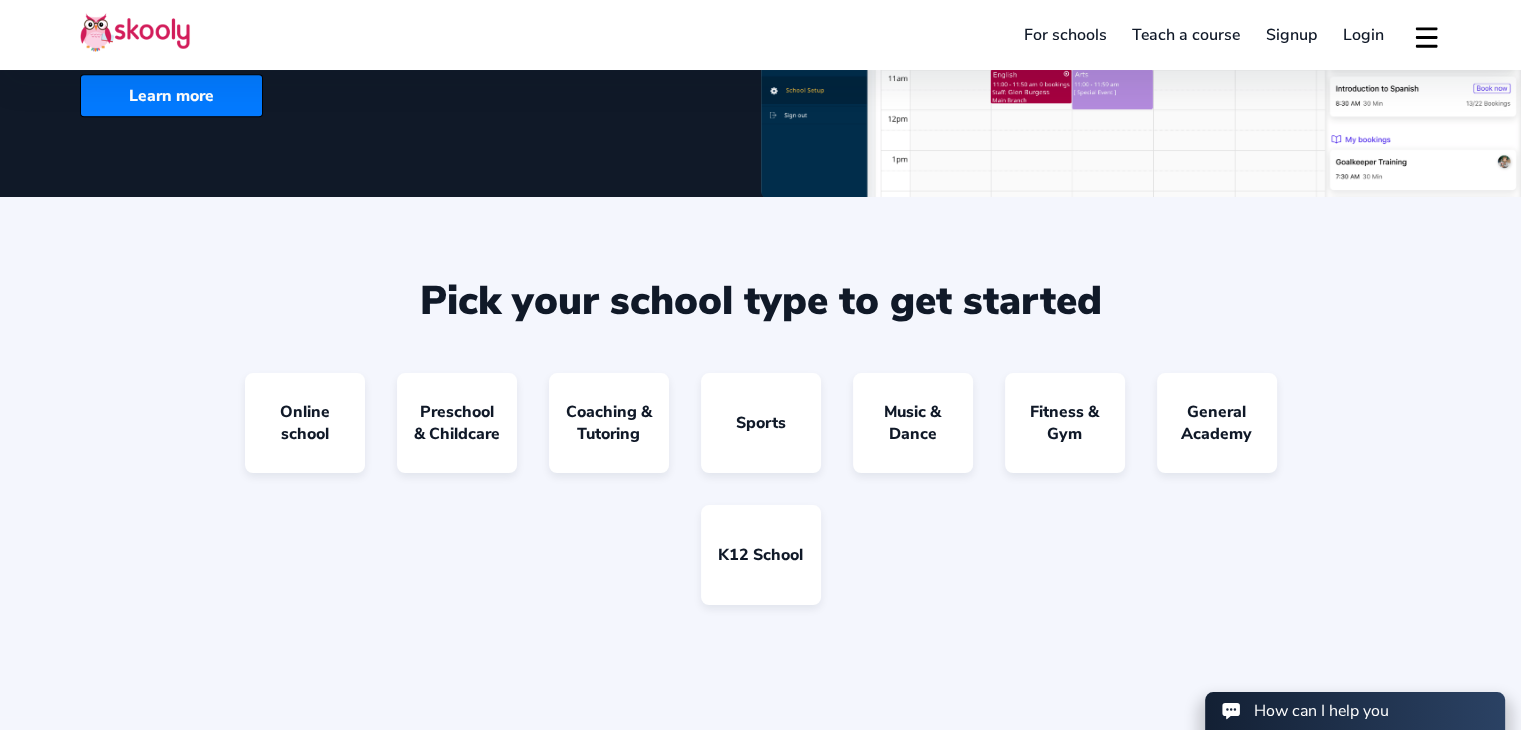 scroll, scrollTop: 1526, scrollLeft: 0, axis: vertical 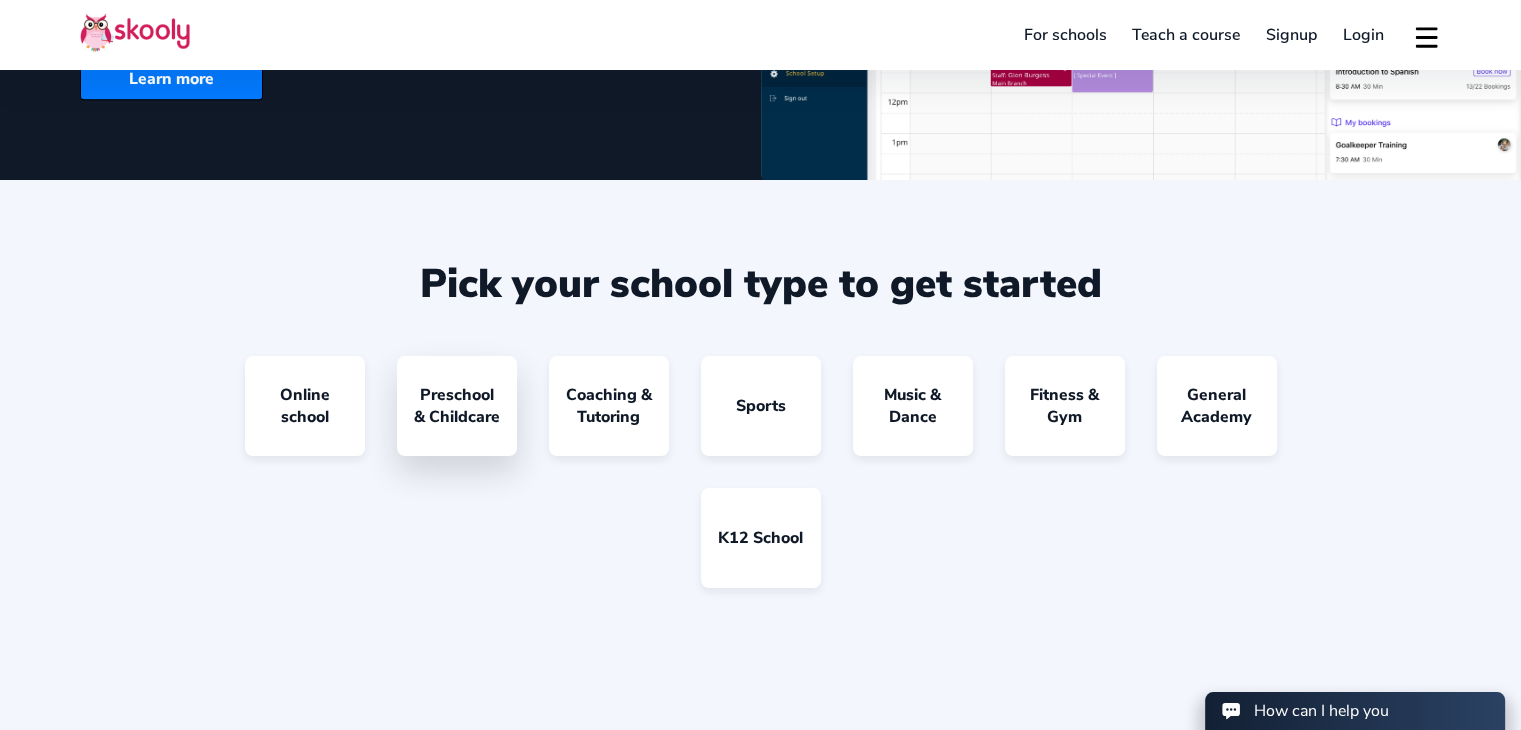 click on "Preschool & Childcare" at bounding box center [457, 406] 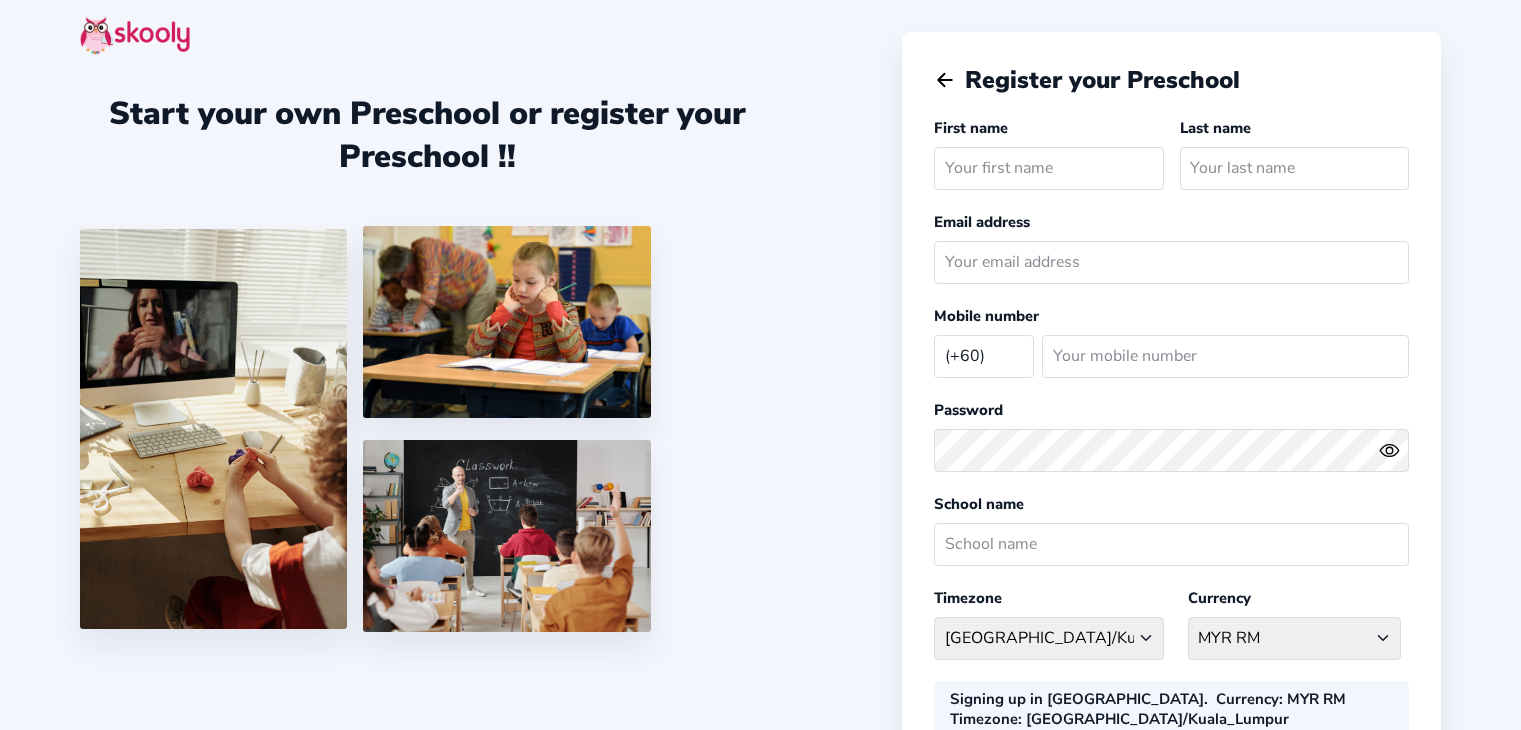 select on "MY" 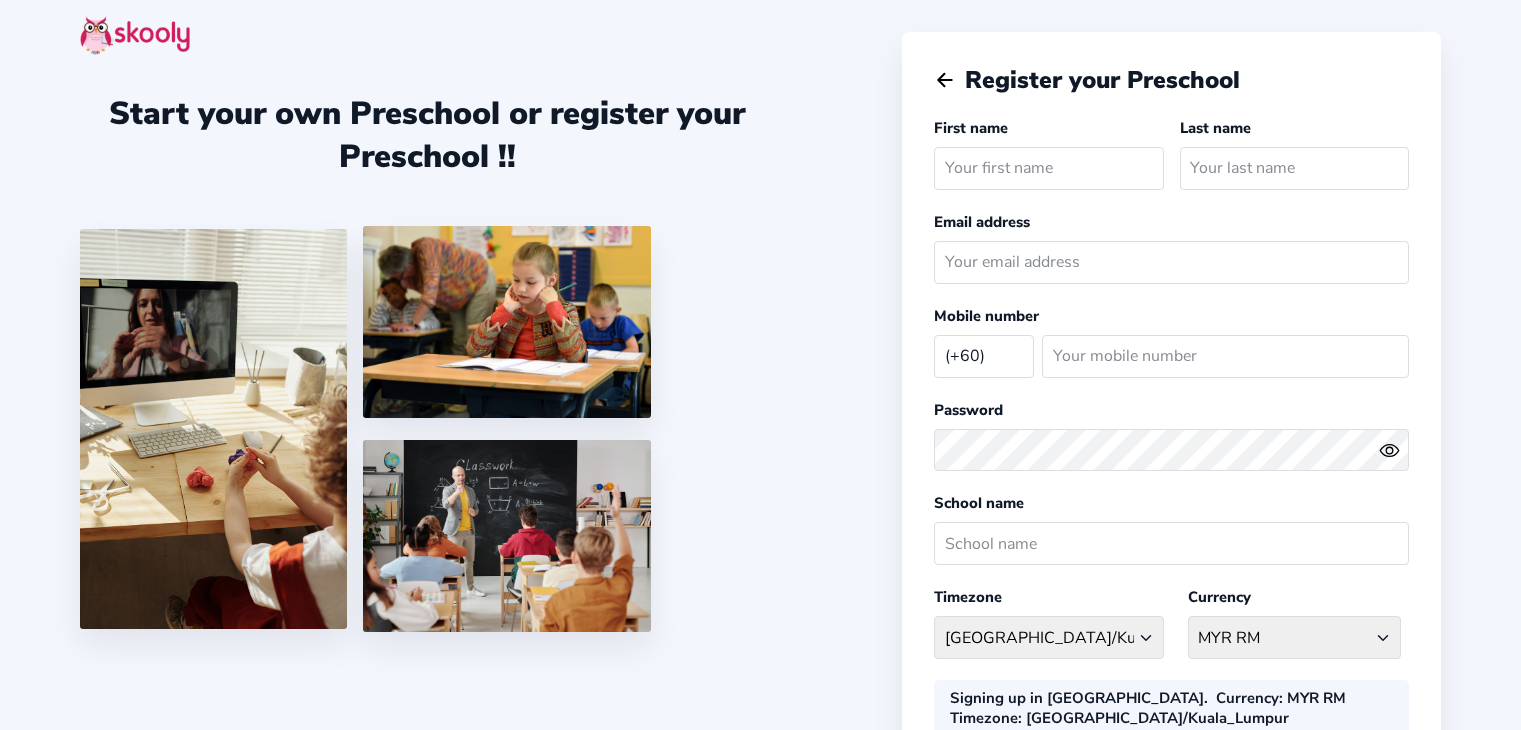 scroll, scrollTop: 0, scrollLeft: 0, axis: both 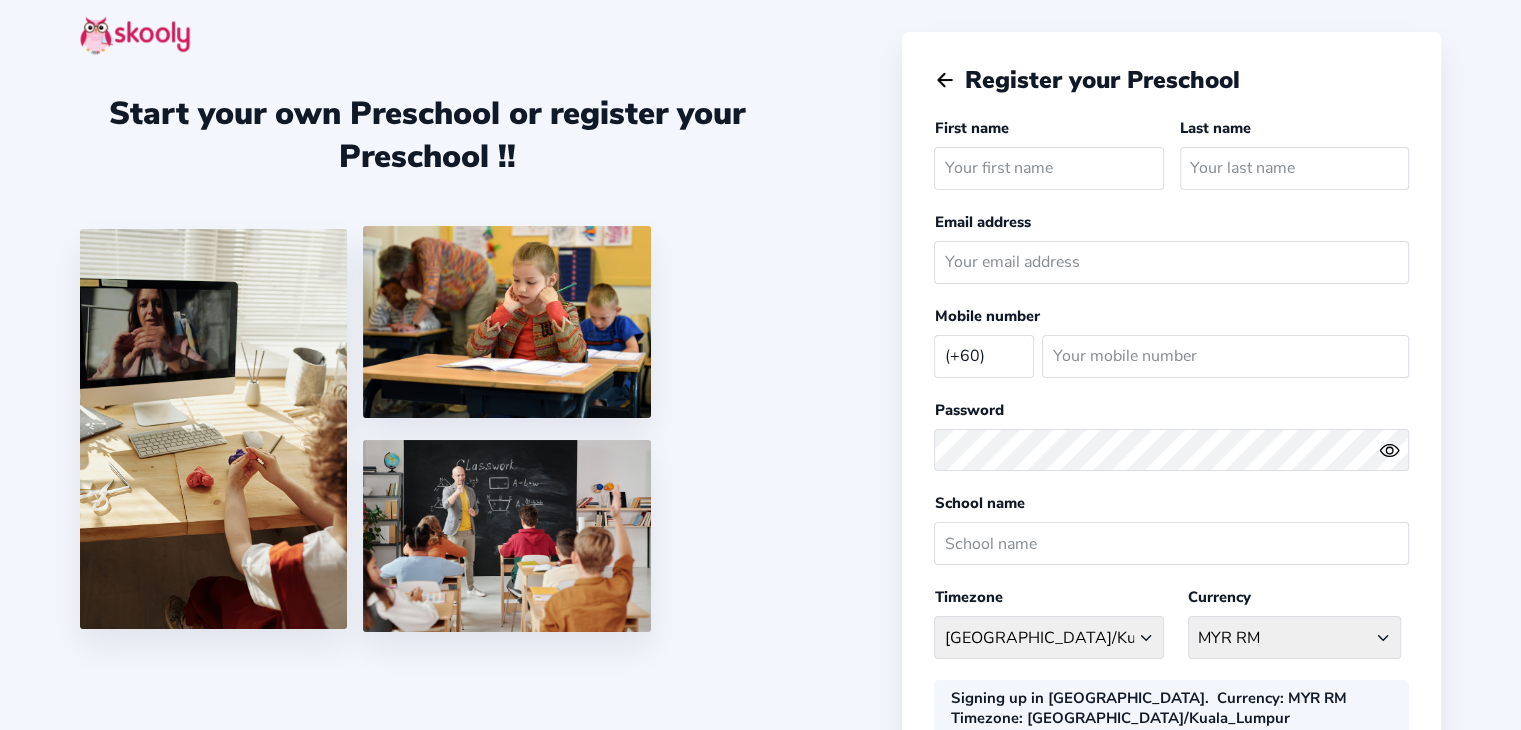 click 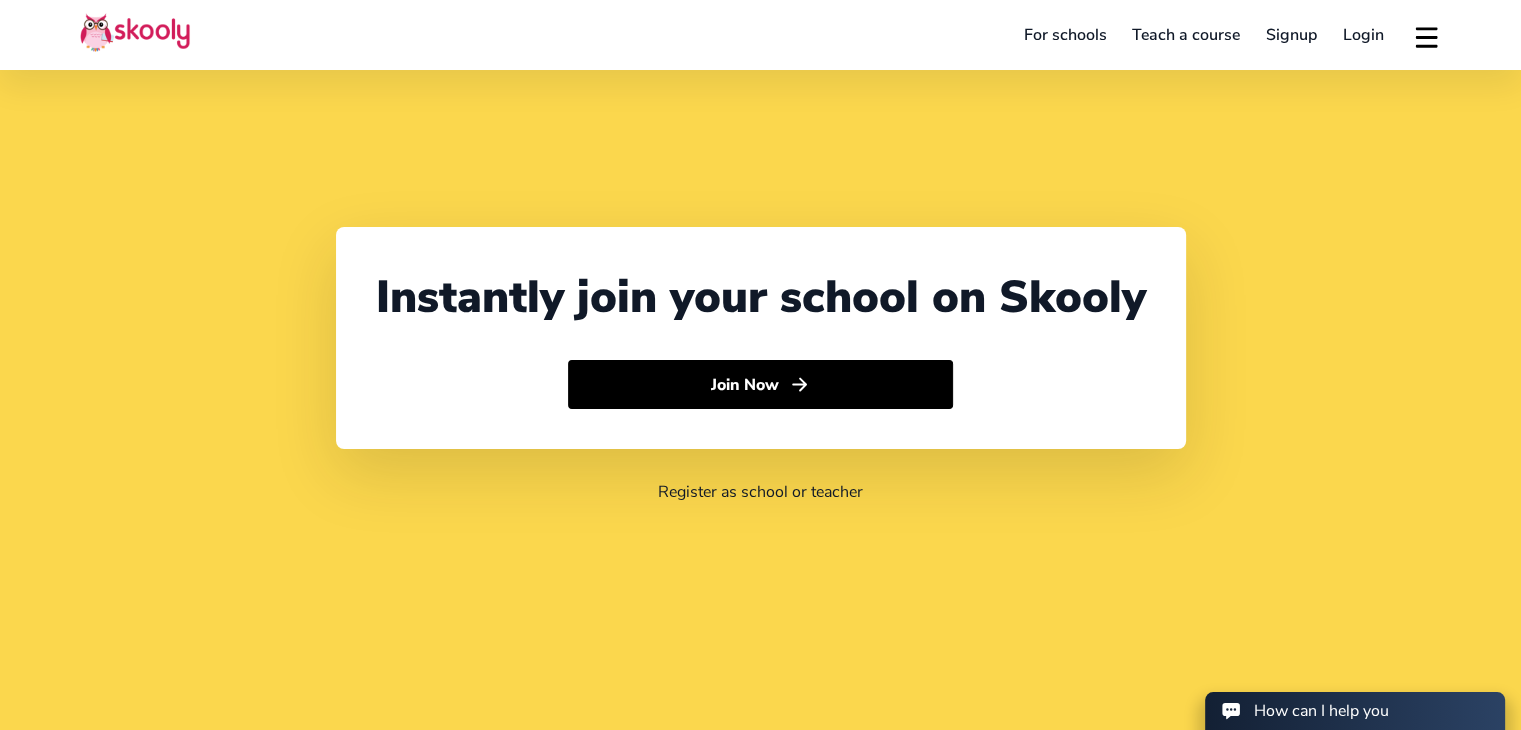 scroll, scrollTop: 272, scrollLeft: 0, axis: vertical 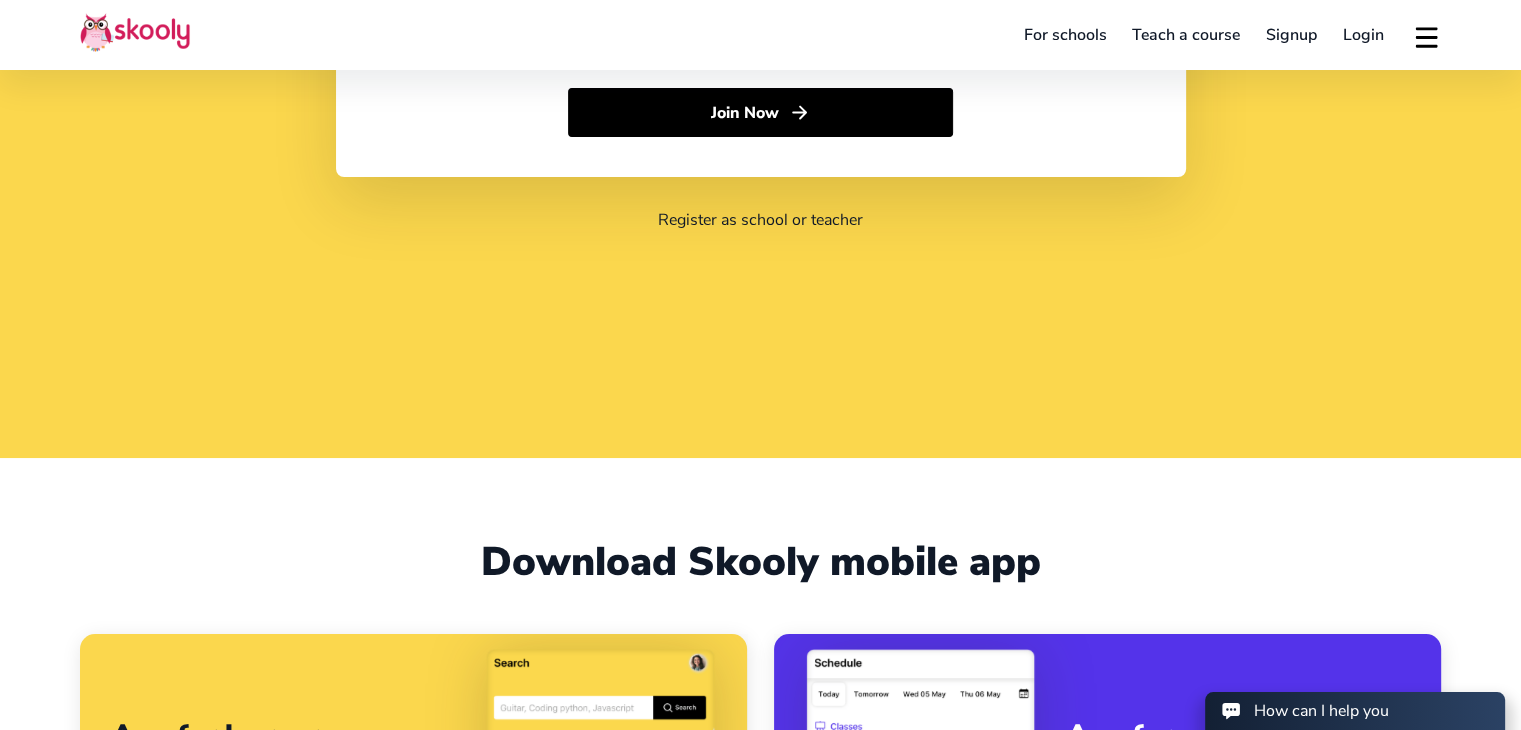 select on "60" 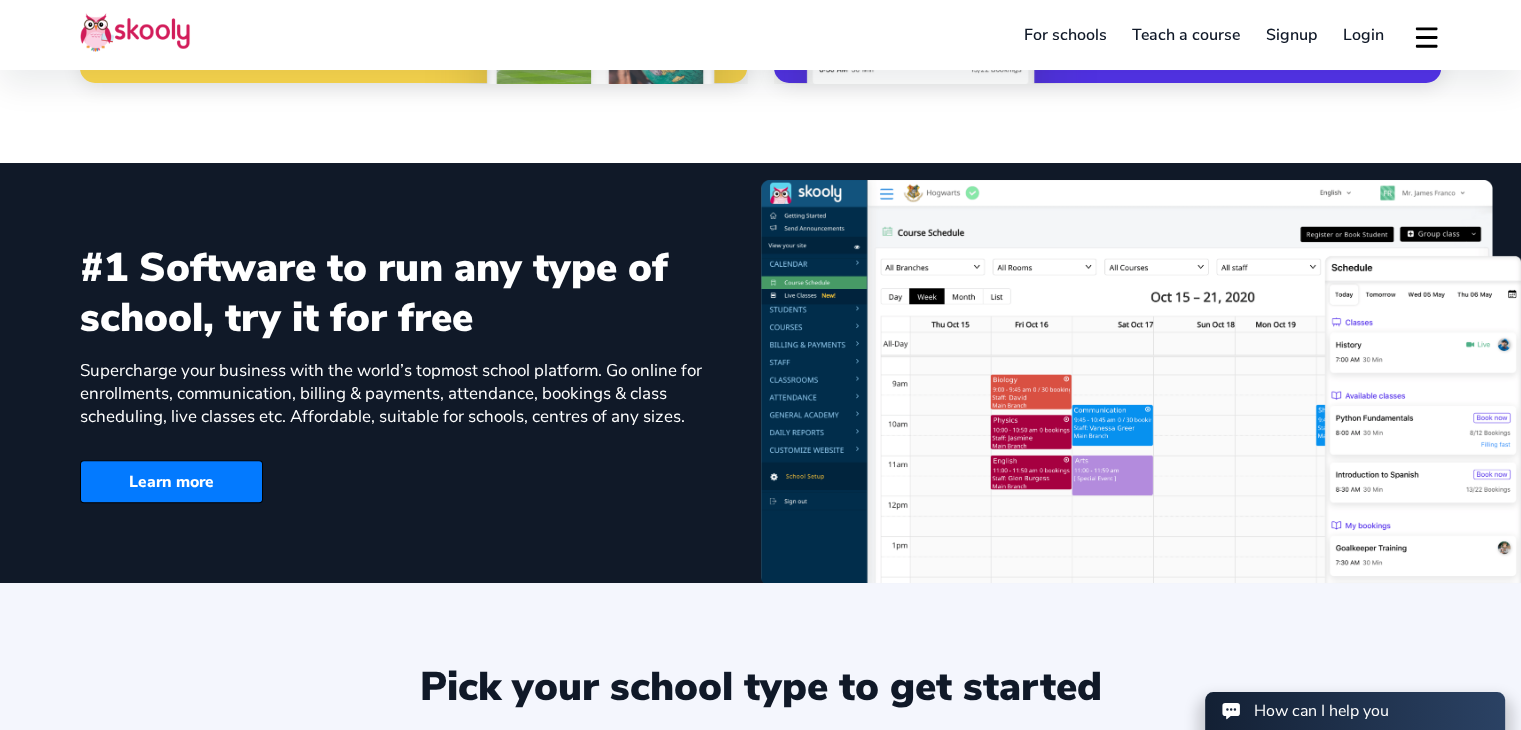 scroll, scrollTop: 1336, scrollLeft: 0, axis: vertical 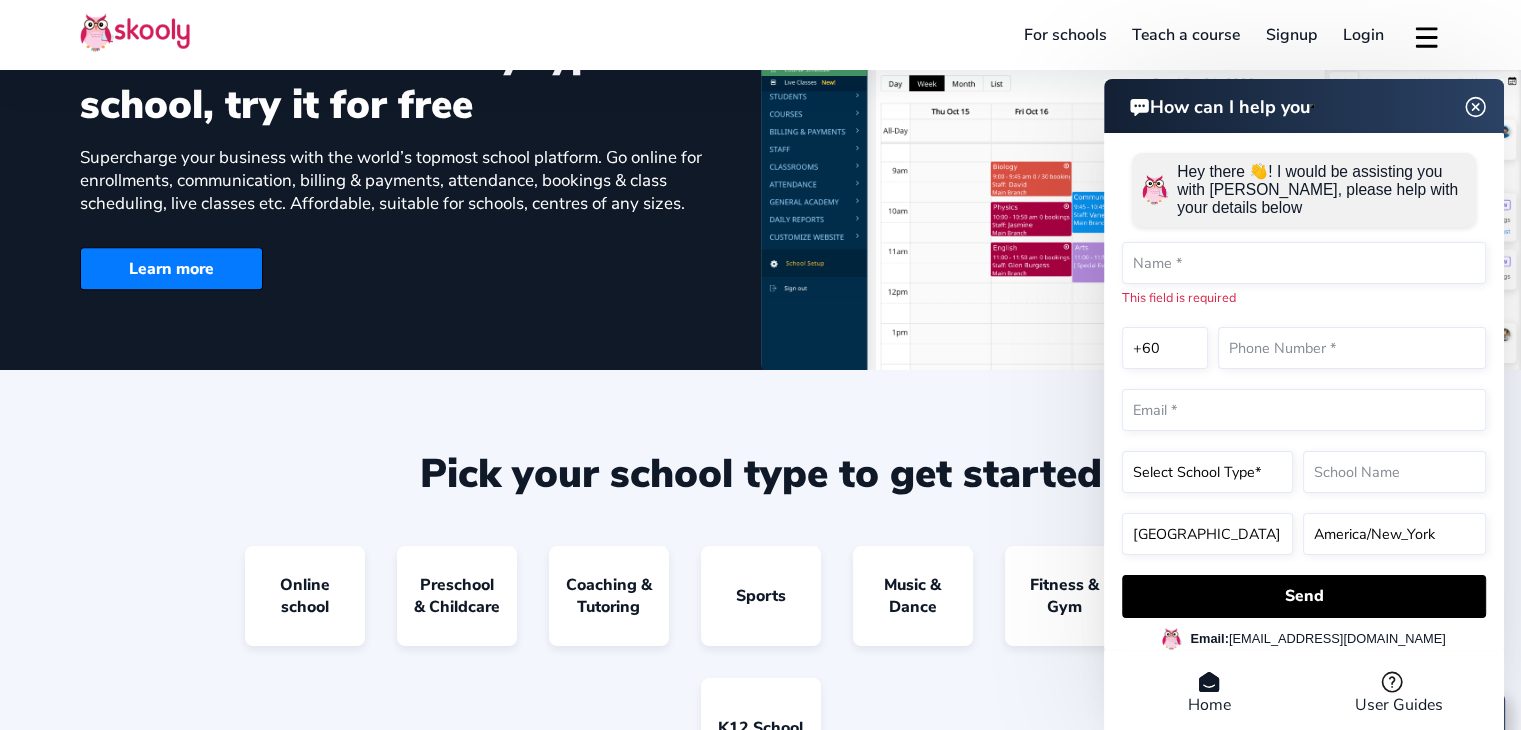 click on "How can I help you  Hey there 👋!  I would be assisting you with Skooly, please help with your details below  This field is required   +1   +7   +20   +27   +30   +31   +32   +33   +34   +36   +39   +40   +41   +43   +44   +45   +46   +47   +48   +49   +51   +52   +53   +54   +55   +56   +57   +58   +60   +61   +62   +63   +64   +65   +66   +77   +81   +82   +84   +86   +90   +91   +92   +93   +94   +95   +98   +212   +213   +216   +218   +220   +221   +222   +223   +224   +225   +226   +227   +228   +229   +230   +231   +232   +233   +234   +235   +236   +237   +238   +239   +240   +241   +242   +243   +244   +245   +246   +248   +249   +250   +251   +252   +253   +254   +255   +256   +257   +258   +260   +261   +262   +263   +264   +265   +266   +267   +268   +269   +290   +291   +297   +298   +299   +350   +351   +352   +353   +354   +355   +356   +357   +358   +359   +370   +371   +372   +373   +374   +375   +376   +377   +378   +379   +380   +381   +382   +385   +386   +387   +389   +420   +421   +1" at bounding box center [1304, 407] 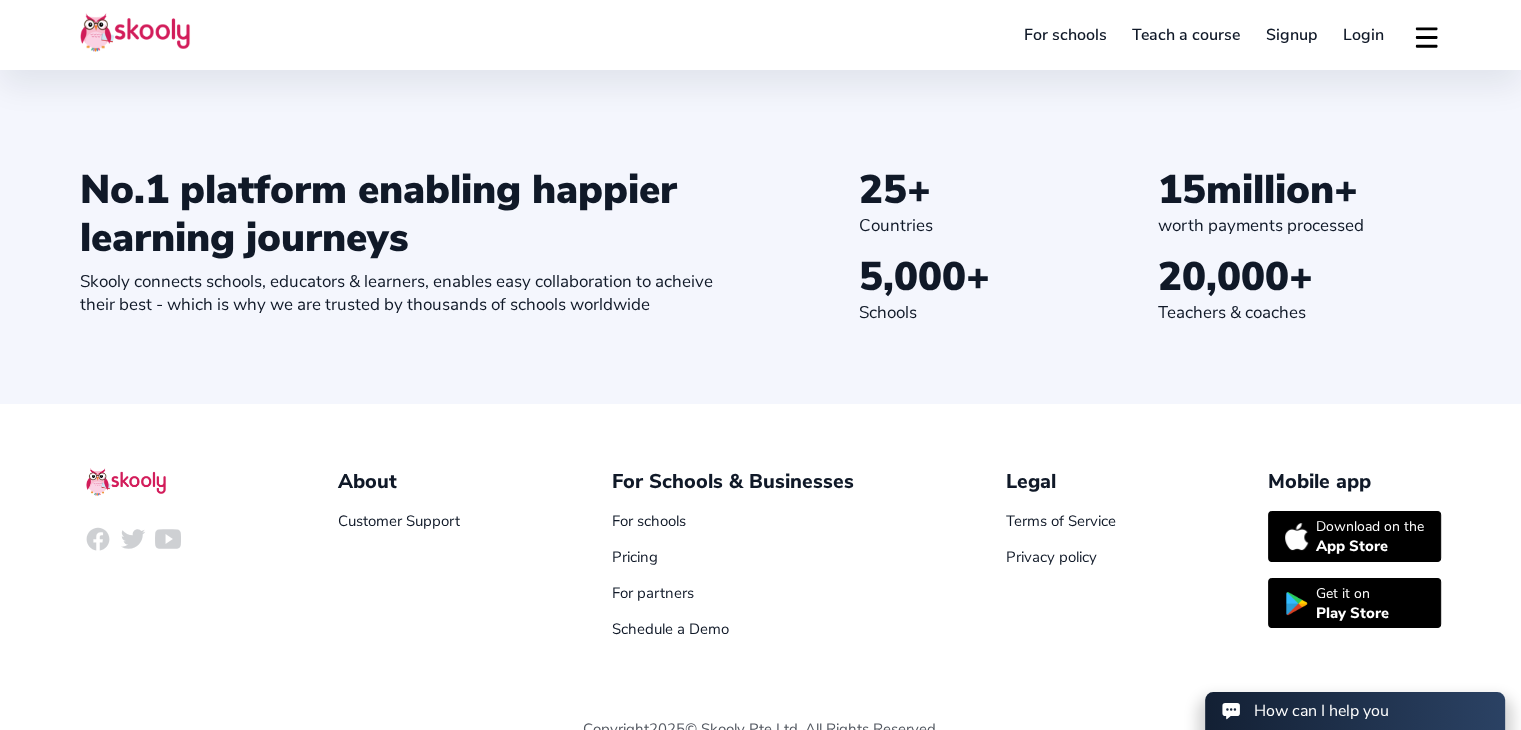 scroll, scrollTop: 2170, scrollLeft: 0, axis: vertical 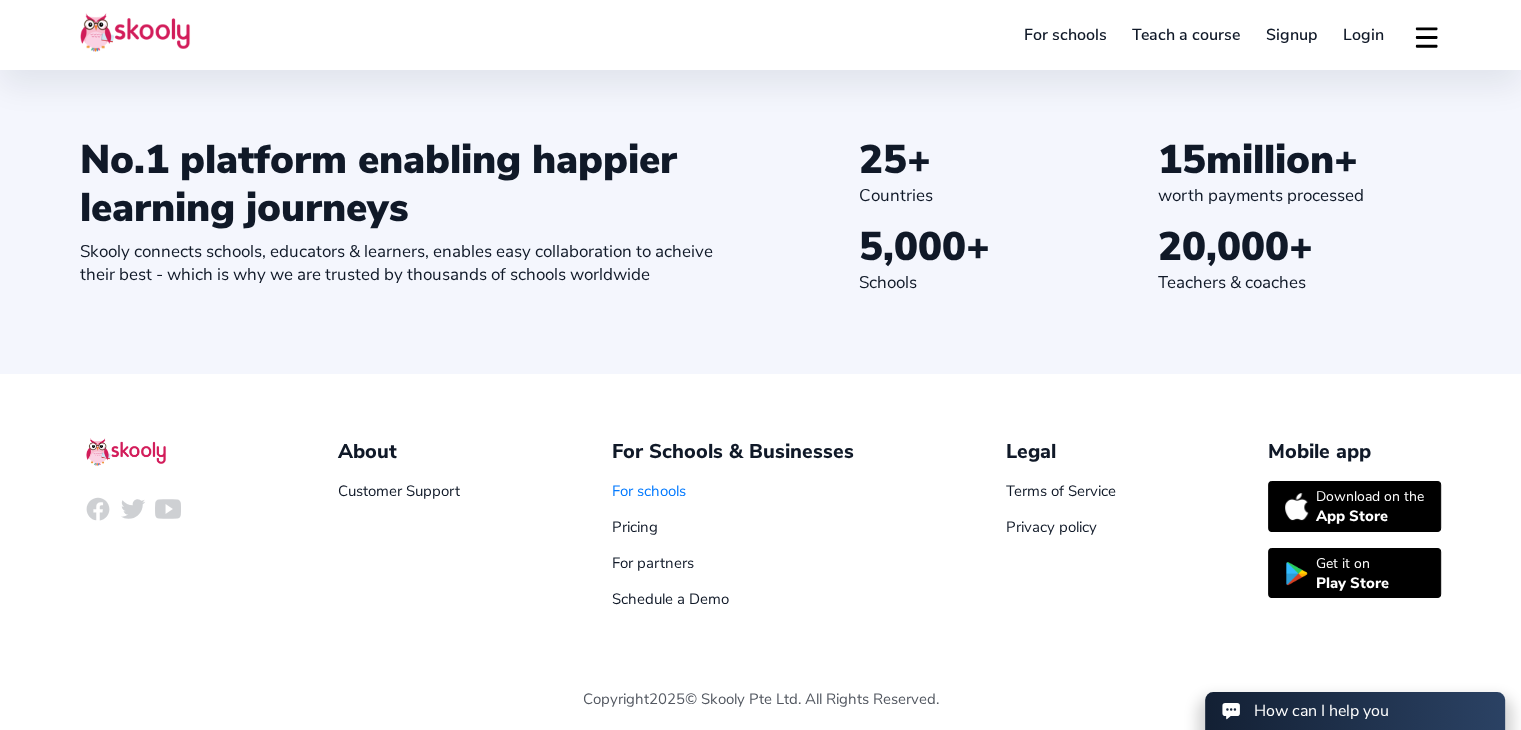 click on "For schools" 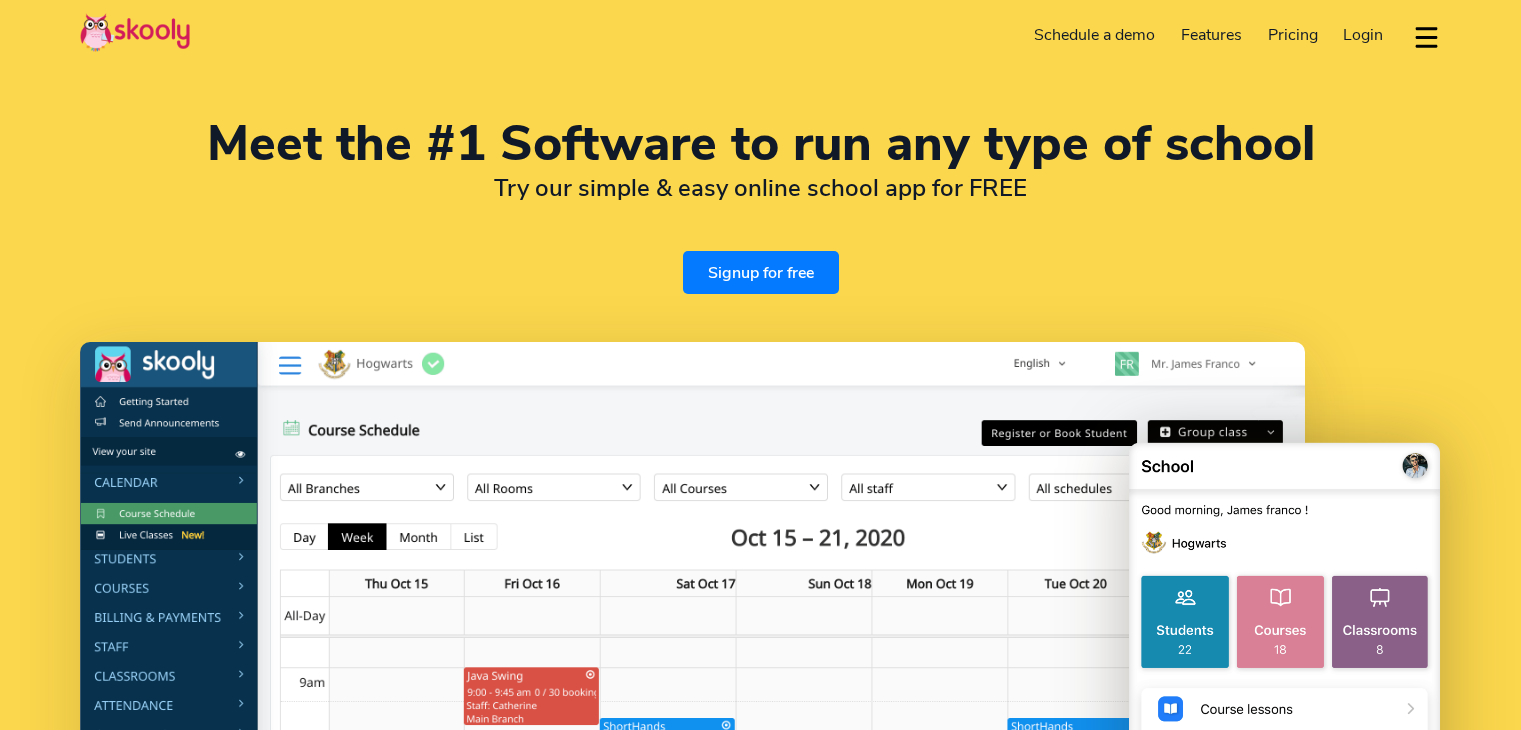 select on "en" 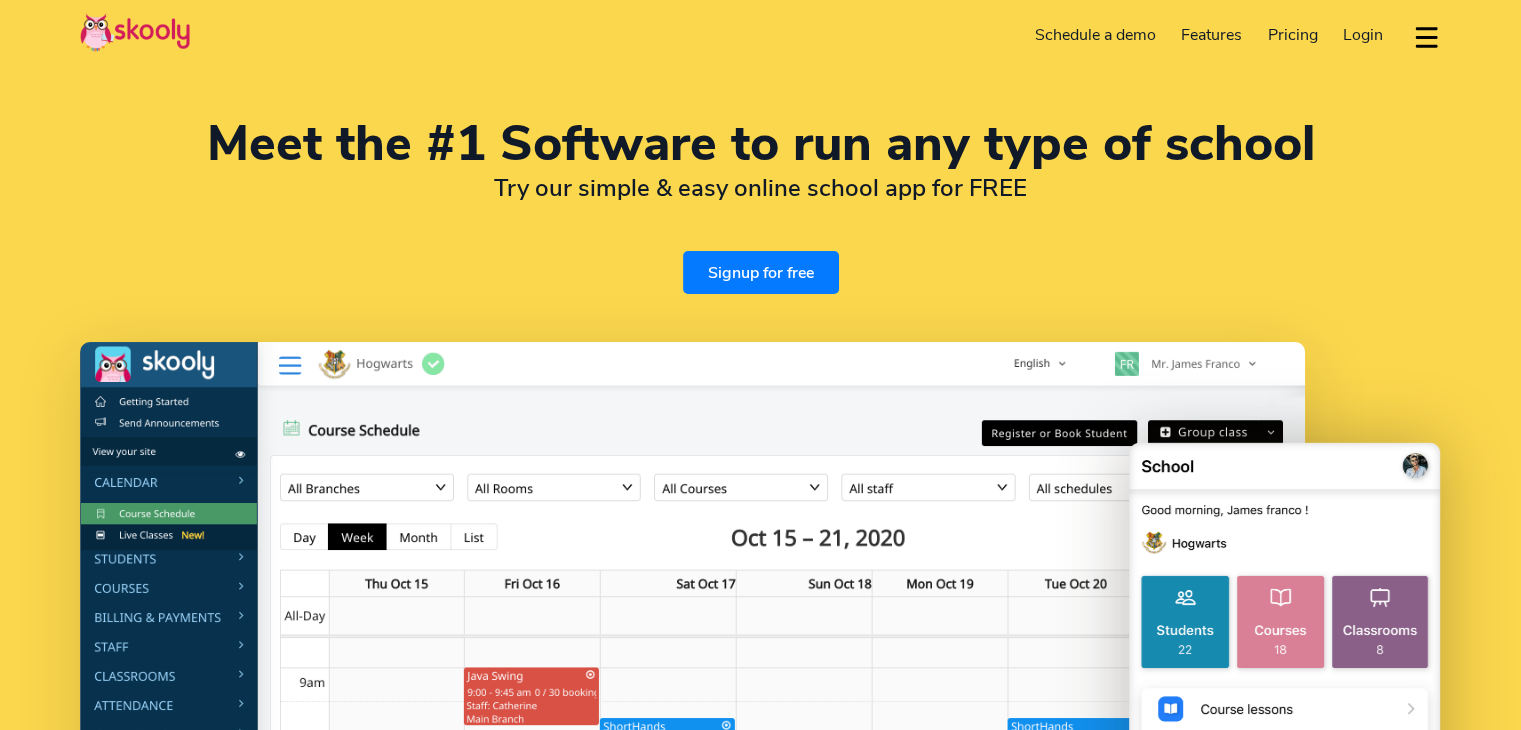select on "60" 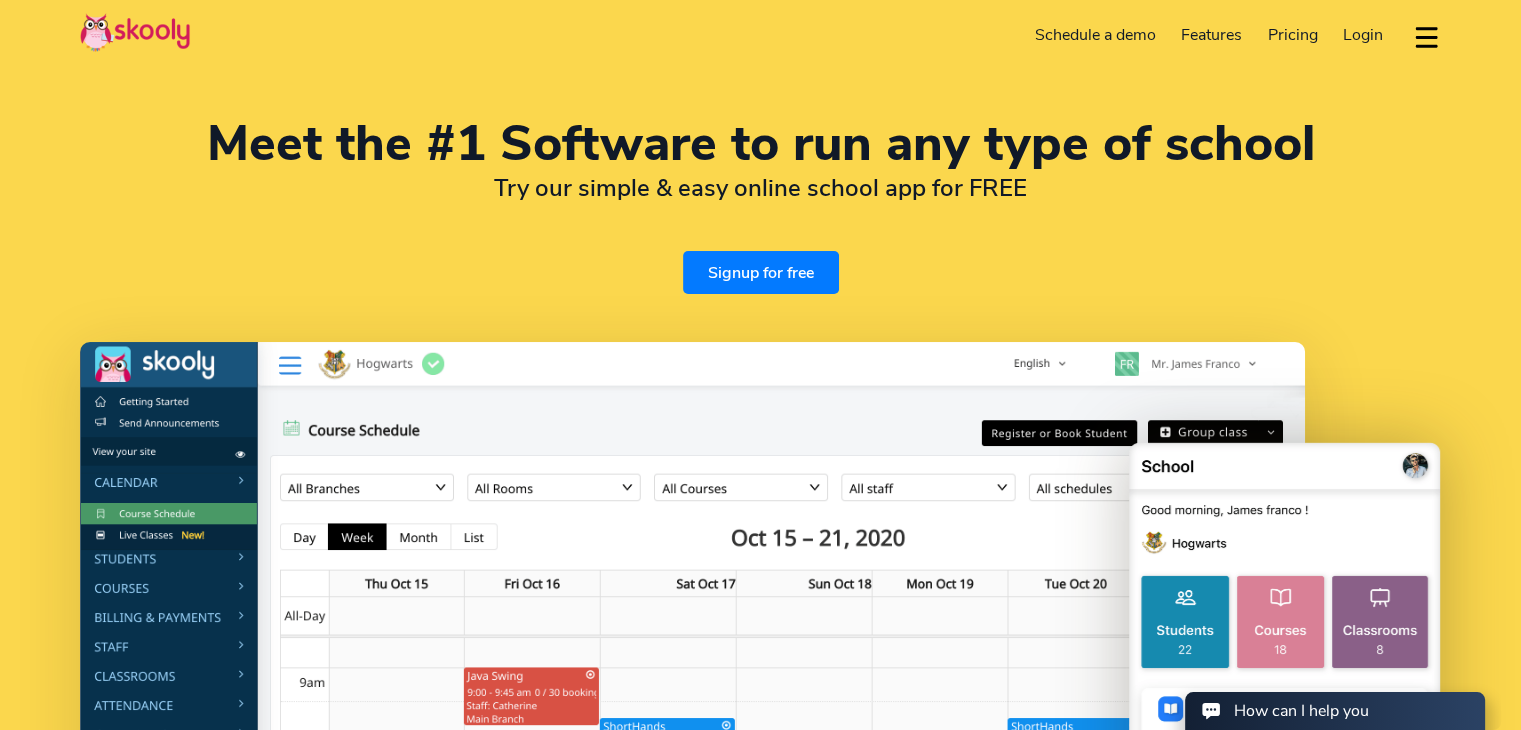 scroll, scrollTop: 0, scrollLeft: 0, axis: both 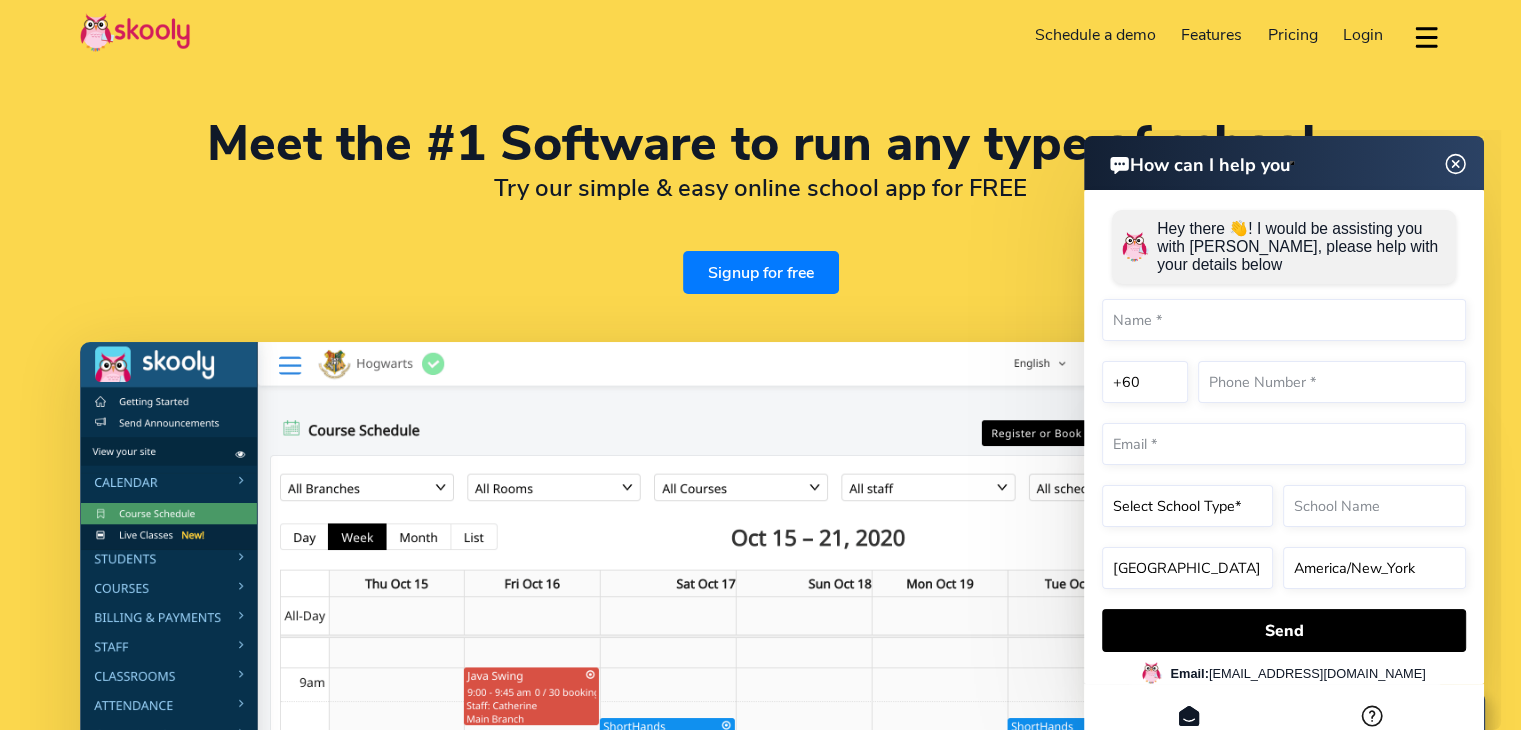 click 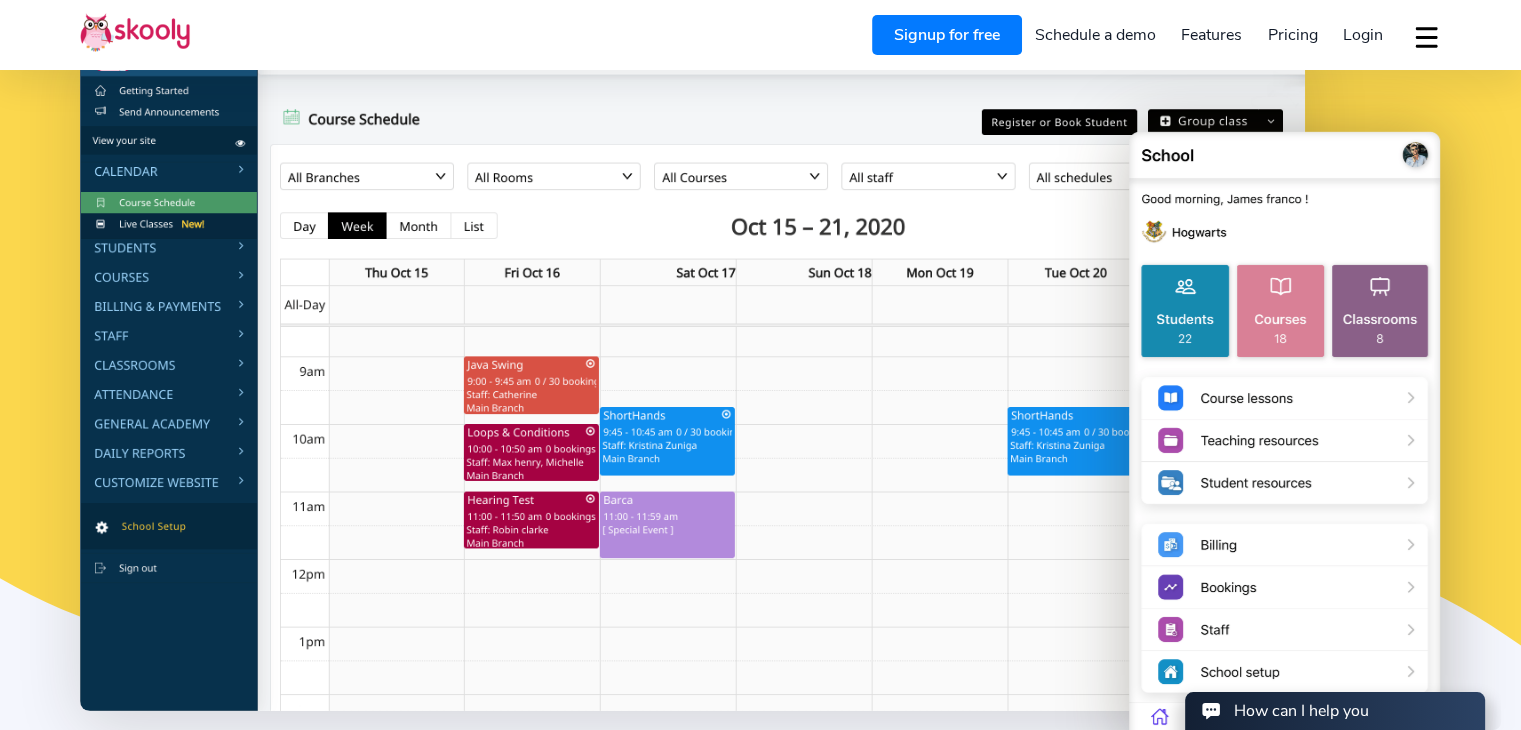 scroll, scrollTop: 284, scrollLeft: 0, axis: vertical 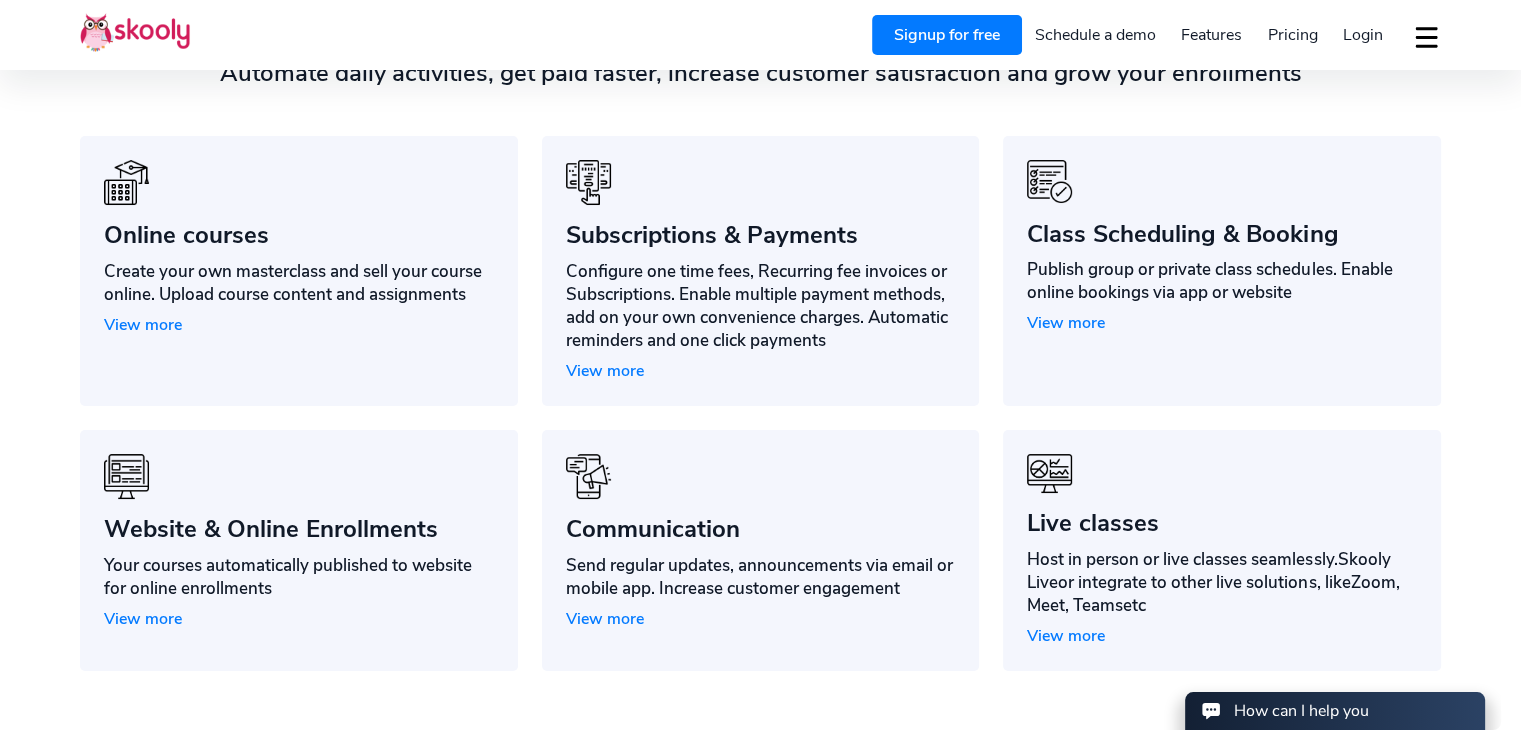 click on "Class Scheduling & Booking" at bounding box center (1222, 234) 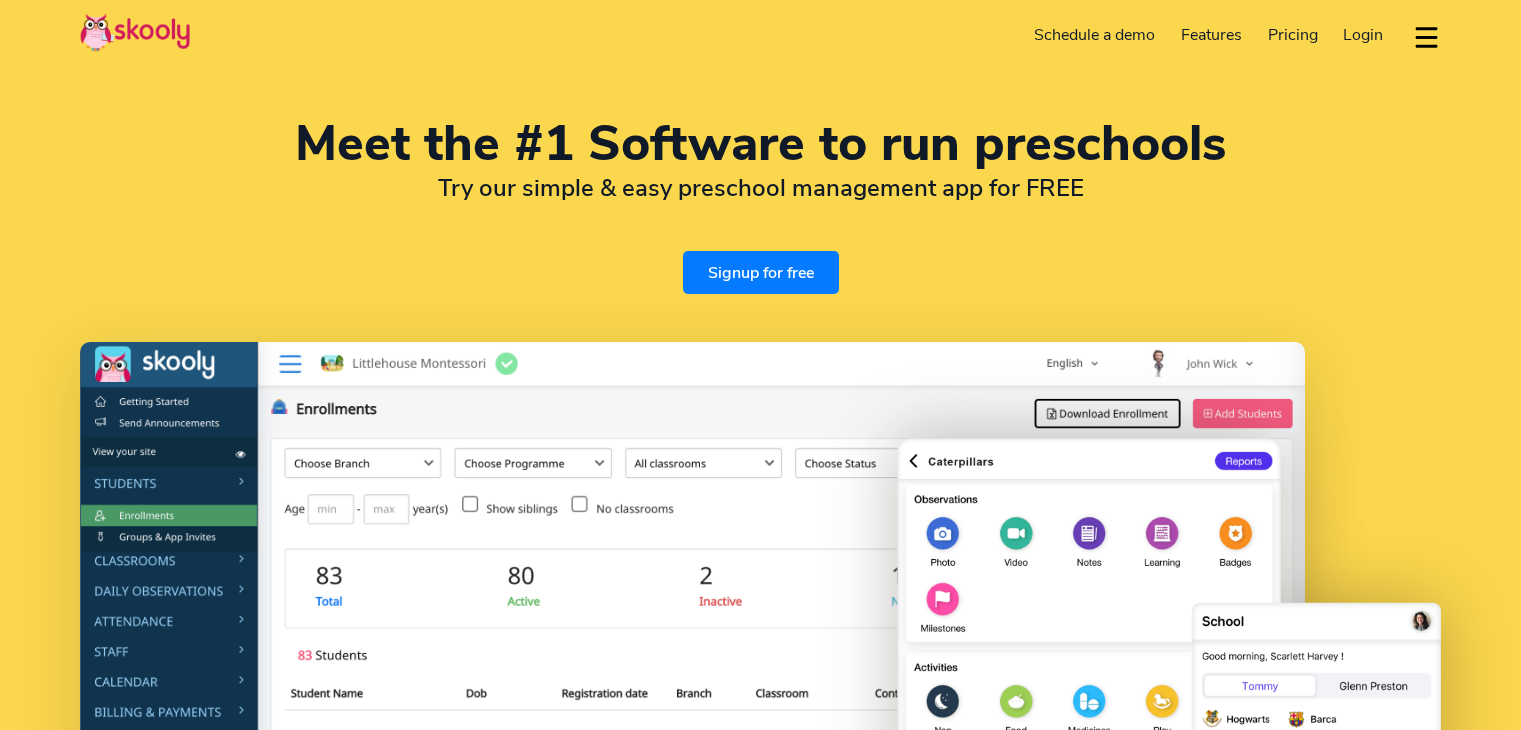 select on "en" 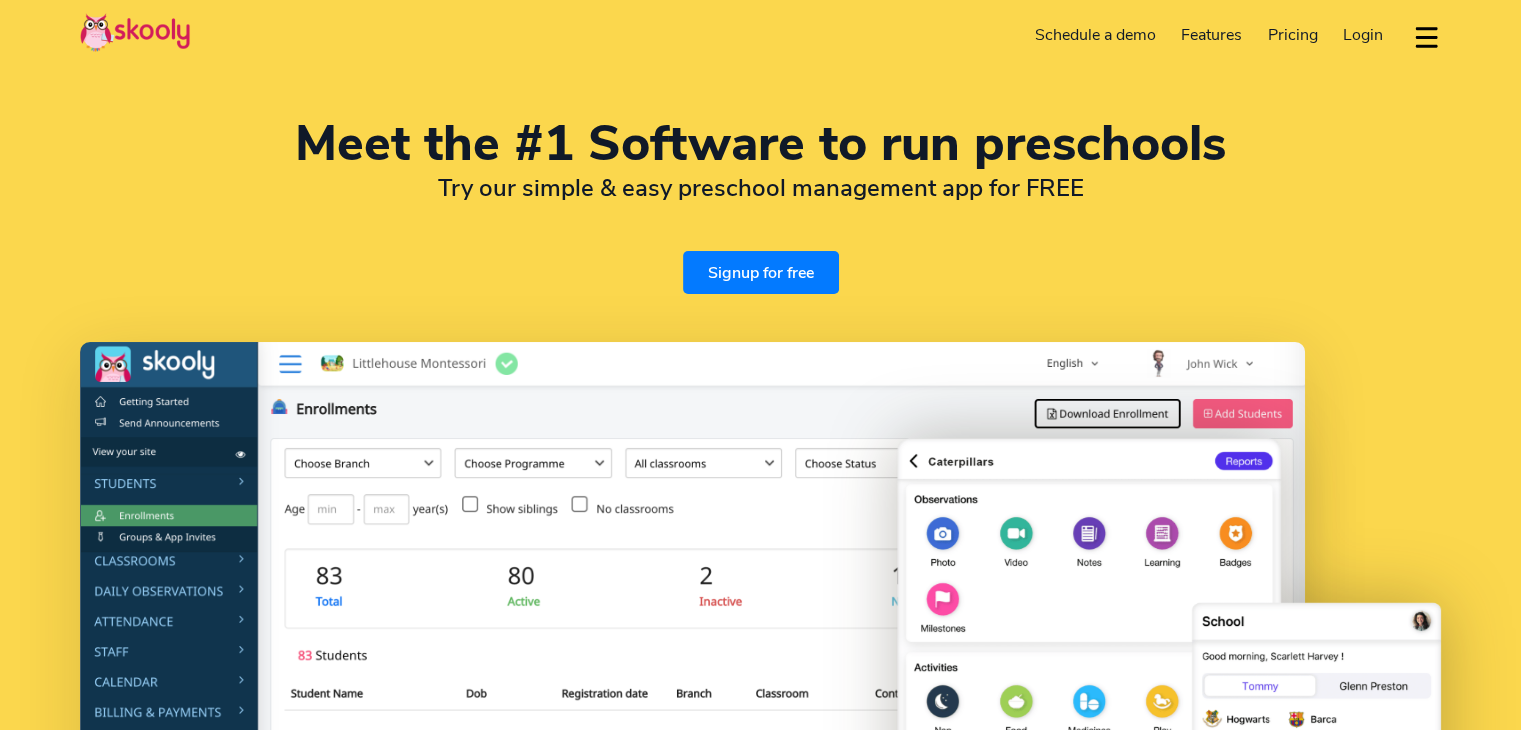select on "60" 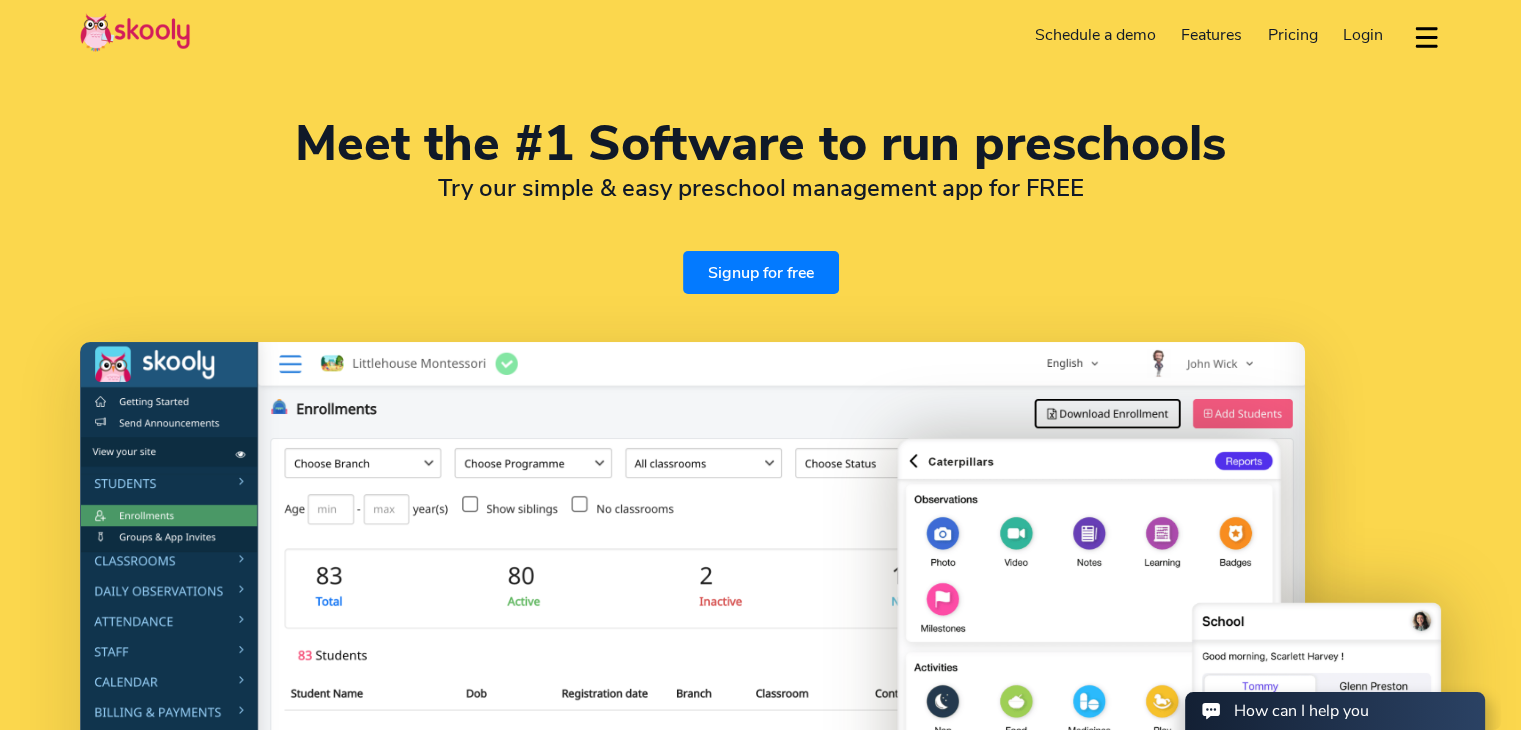 scroll, scrollTop: 0, scrollLeft: 0, axis: both 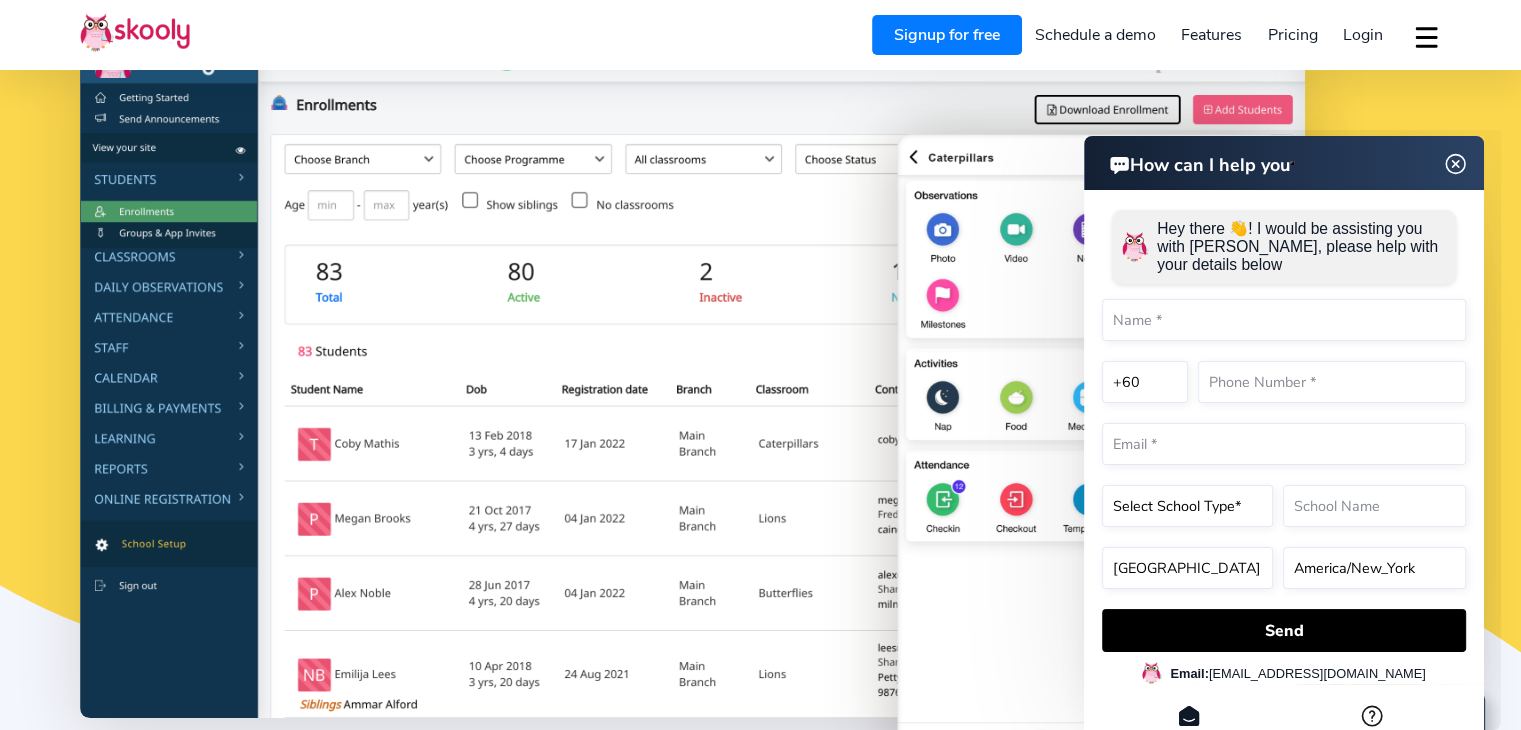 click 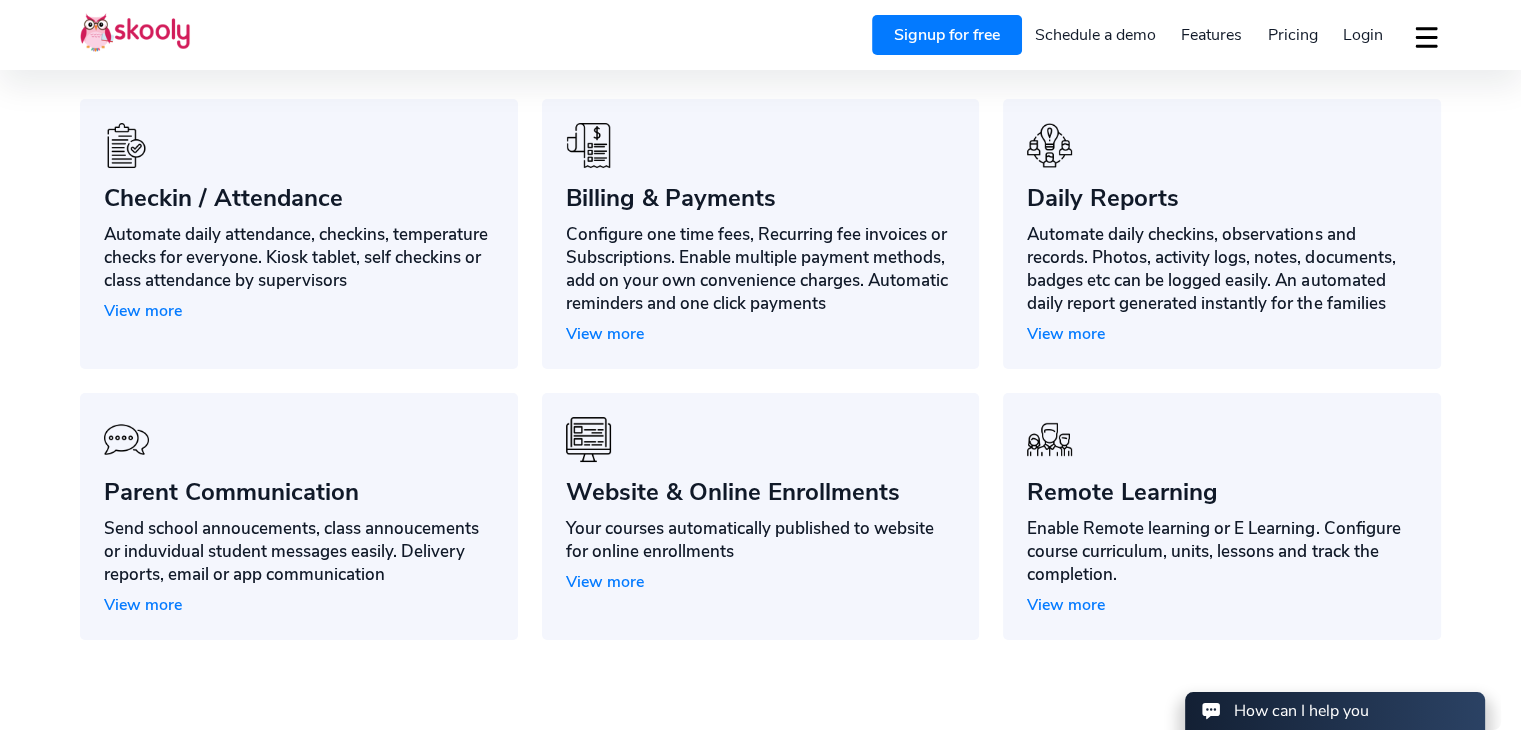 scroll, scrollTop: 1680, scrollLeft: 0, axis: vertical 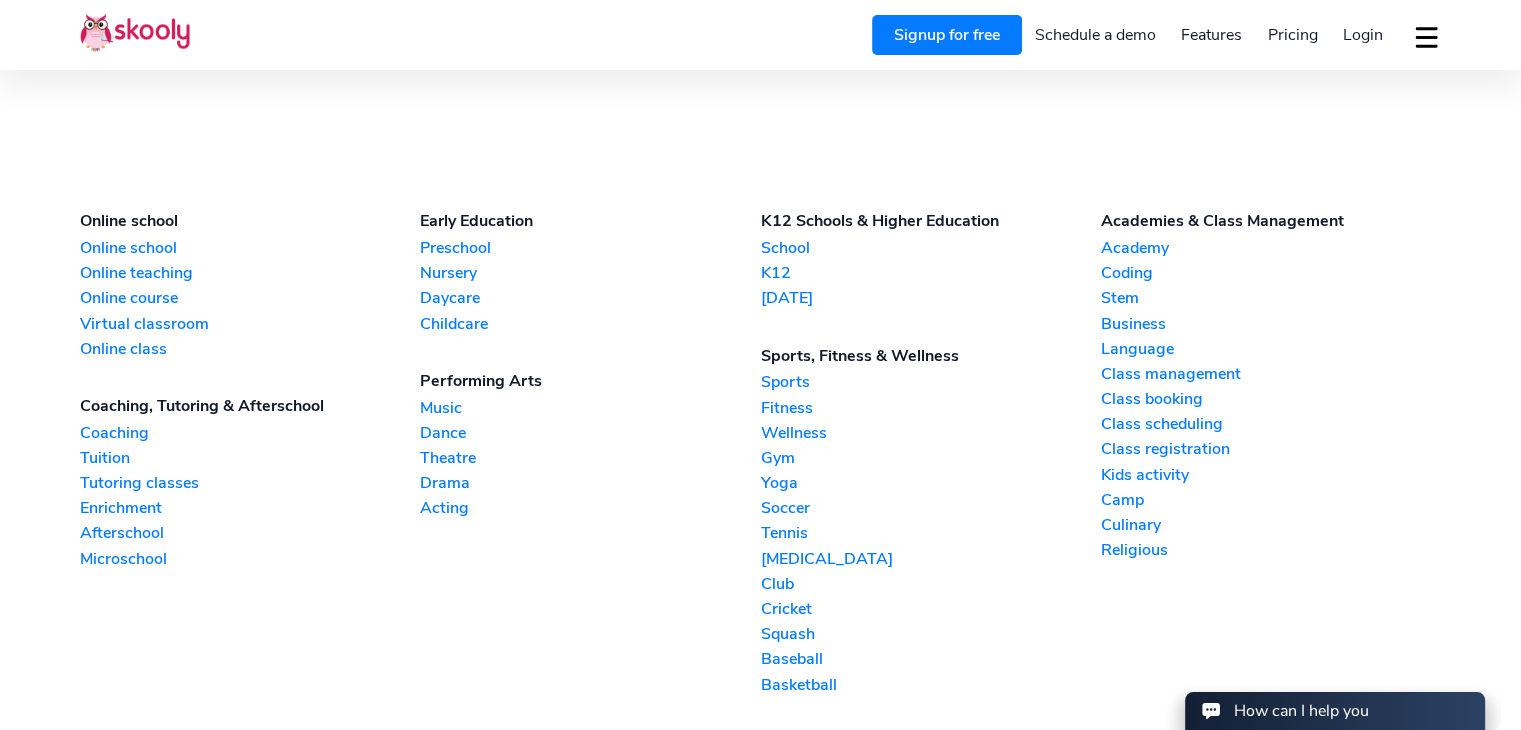 click on "Preschool" at bounding box center (590, 248) 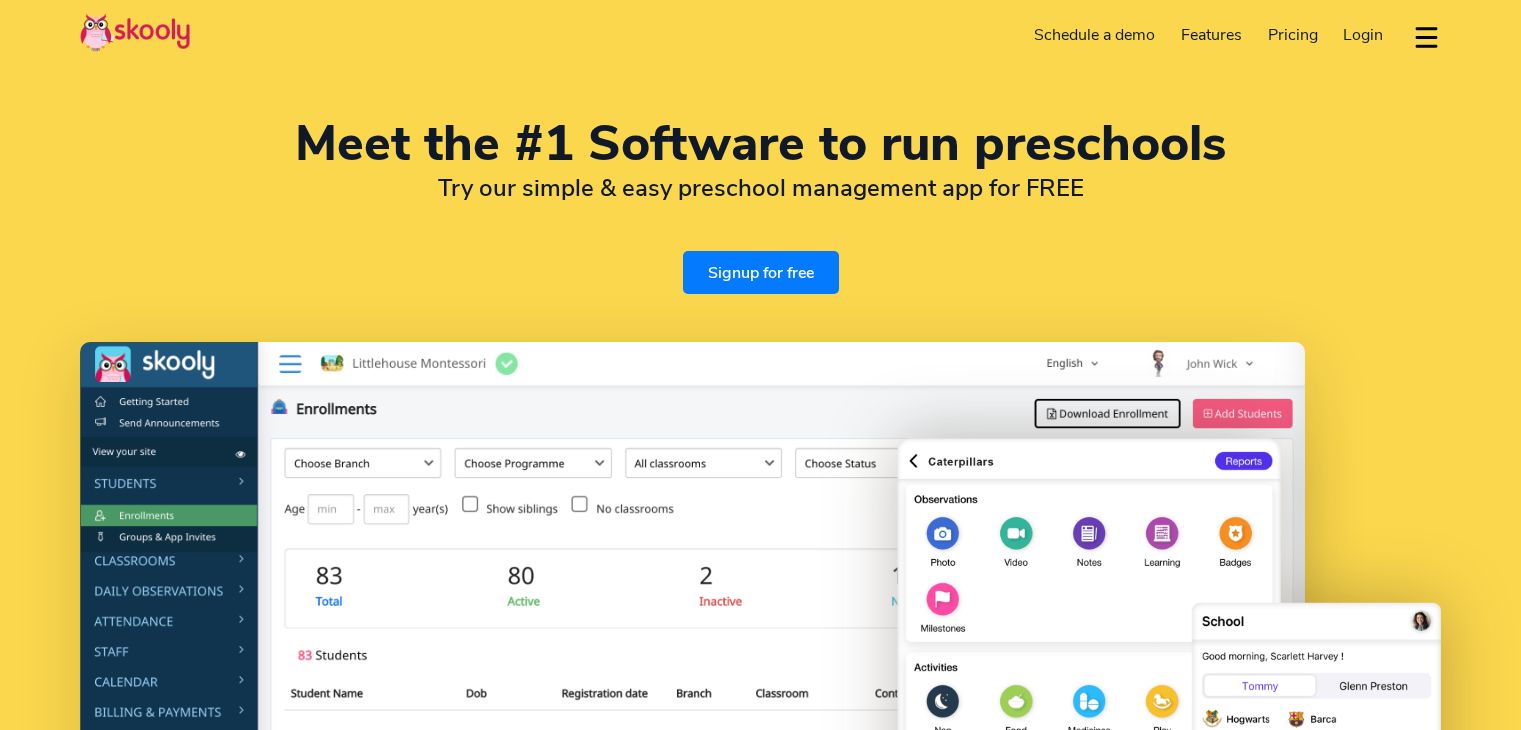 select on "en" 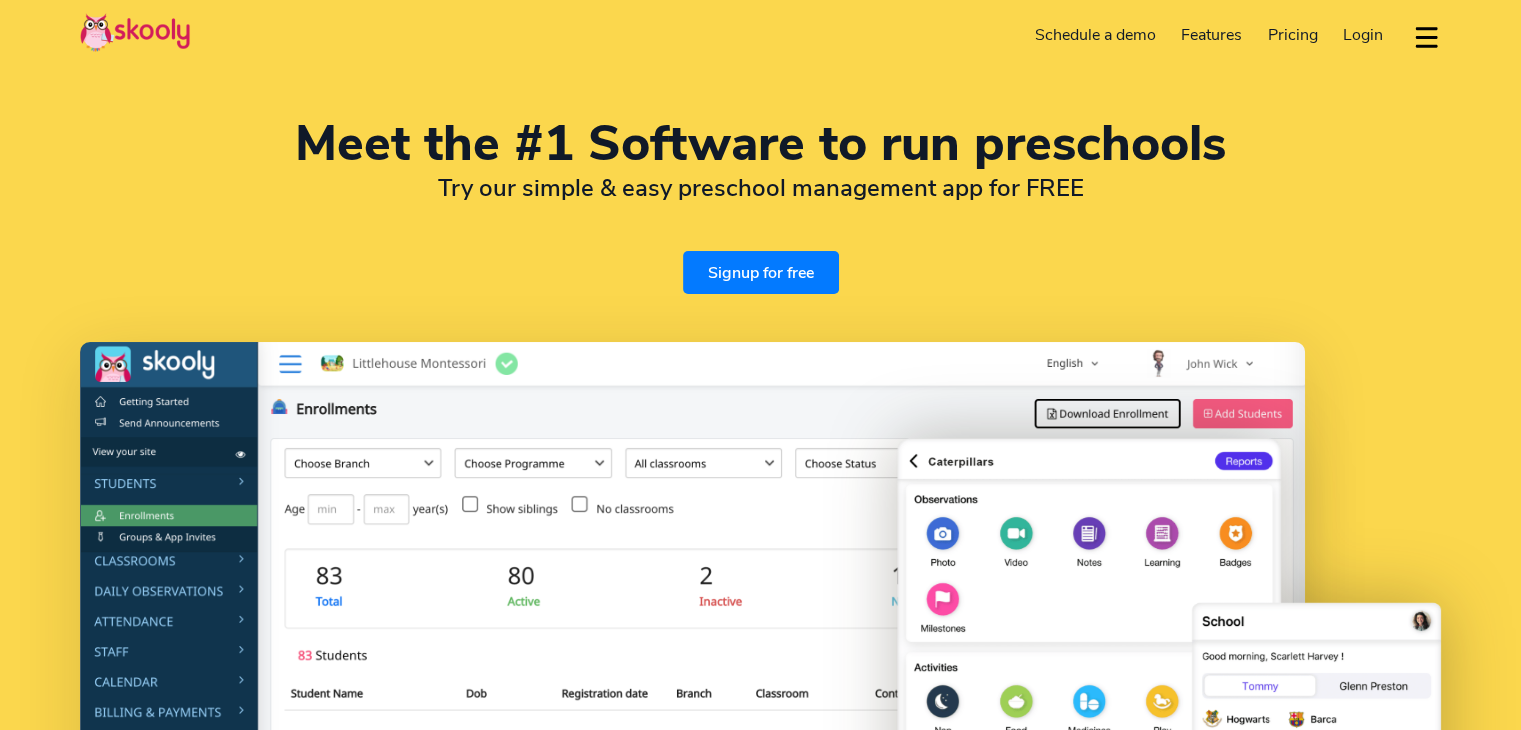 select on "60" 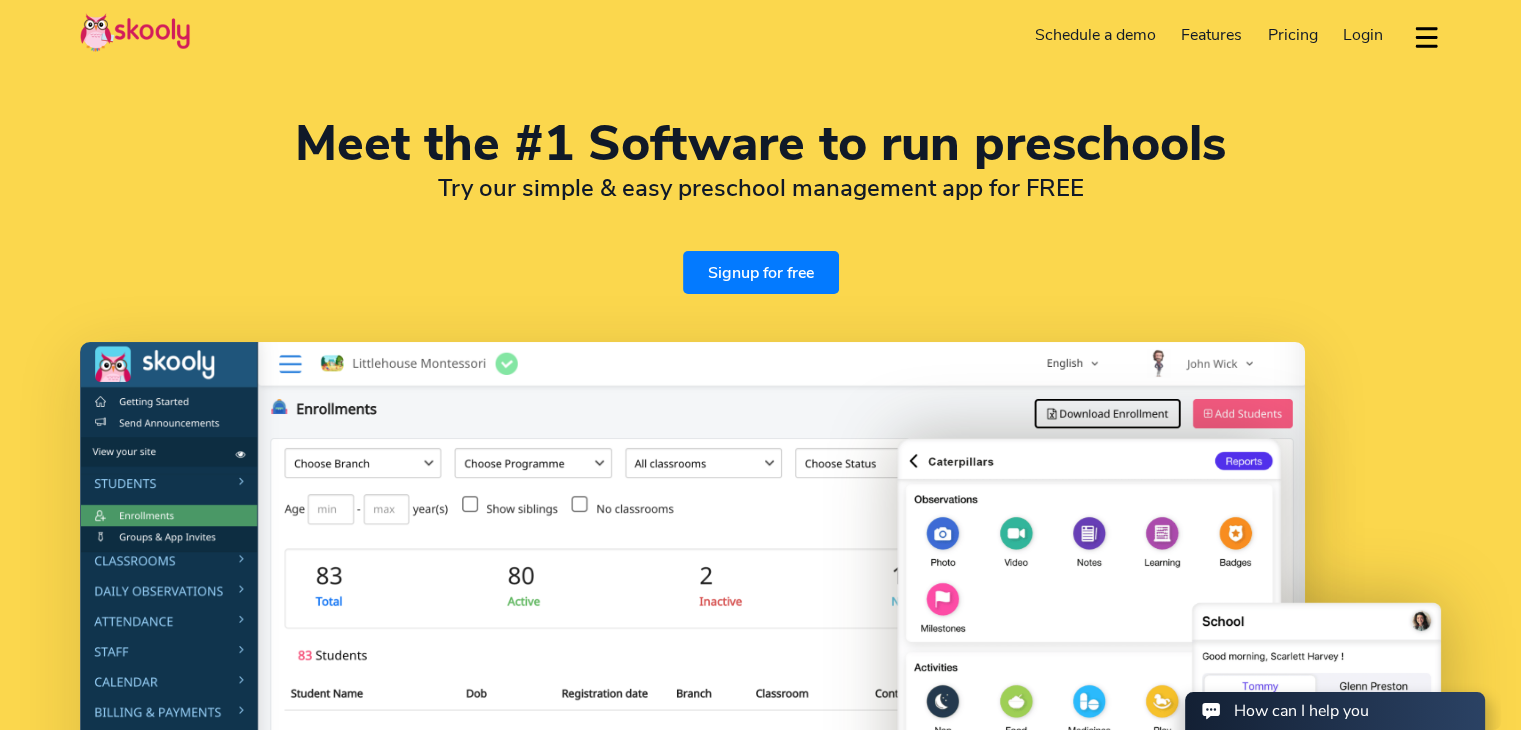 scroll, scrollTop: 0, scrollLeft: 0, axis: both 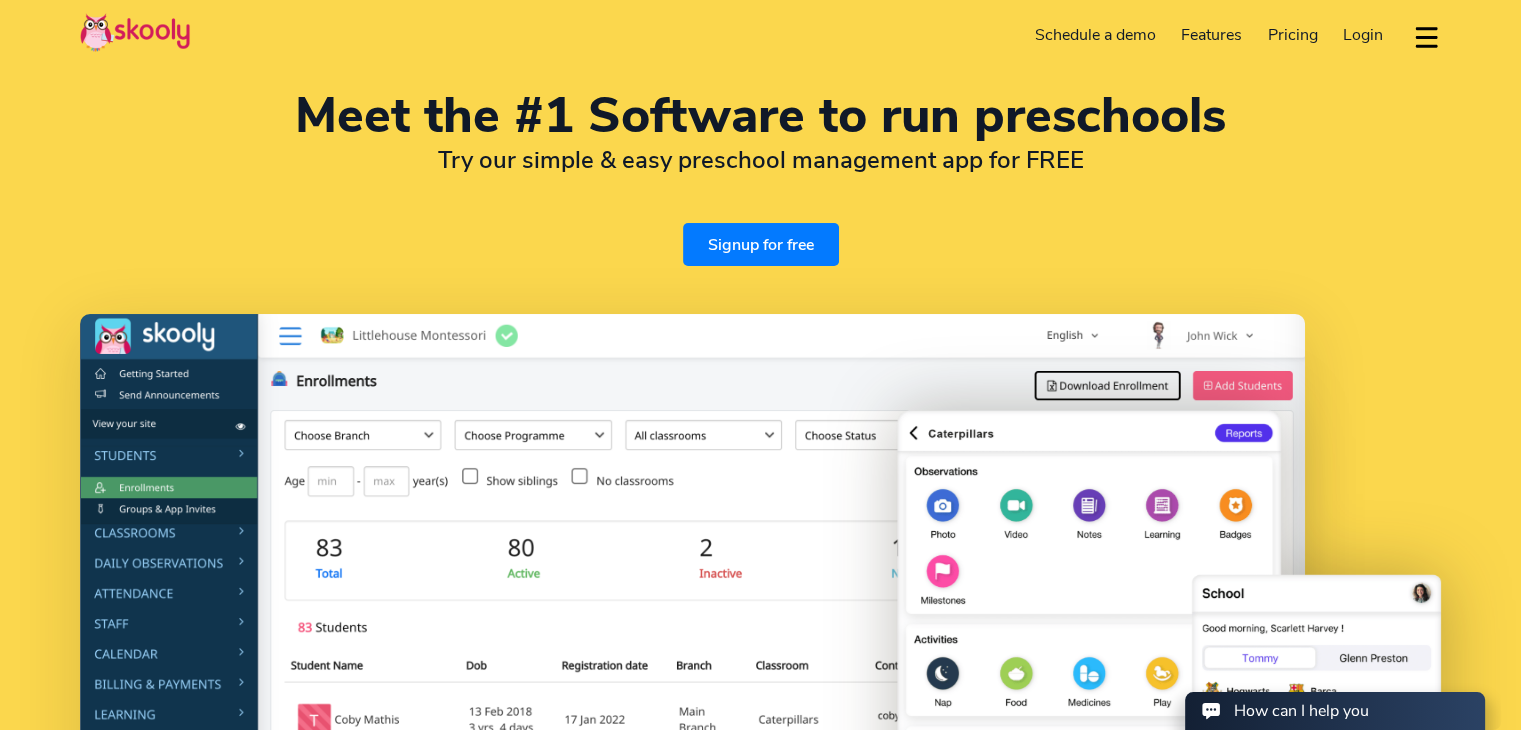click on "Pricing" at bounding box center (1293, 35) 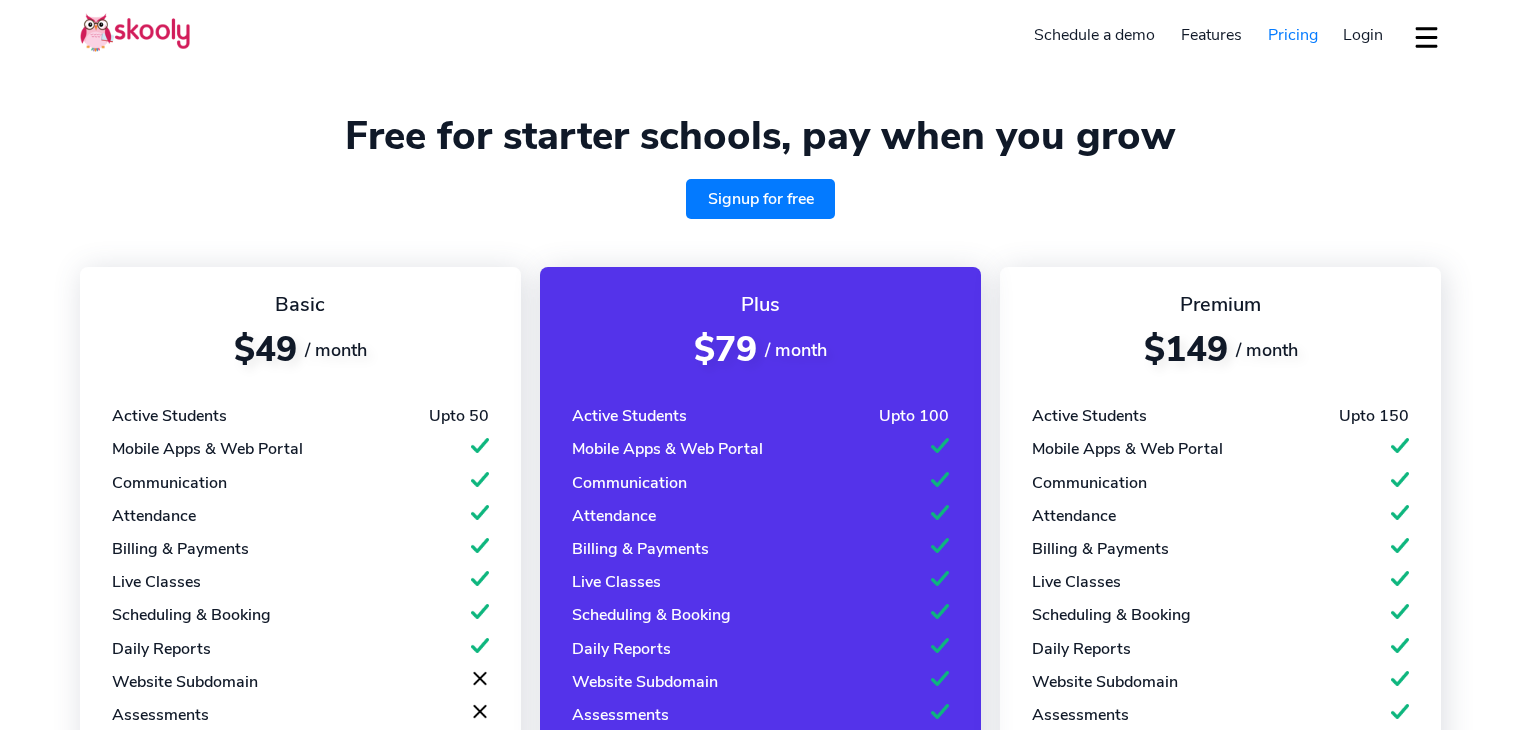 select on "en" 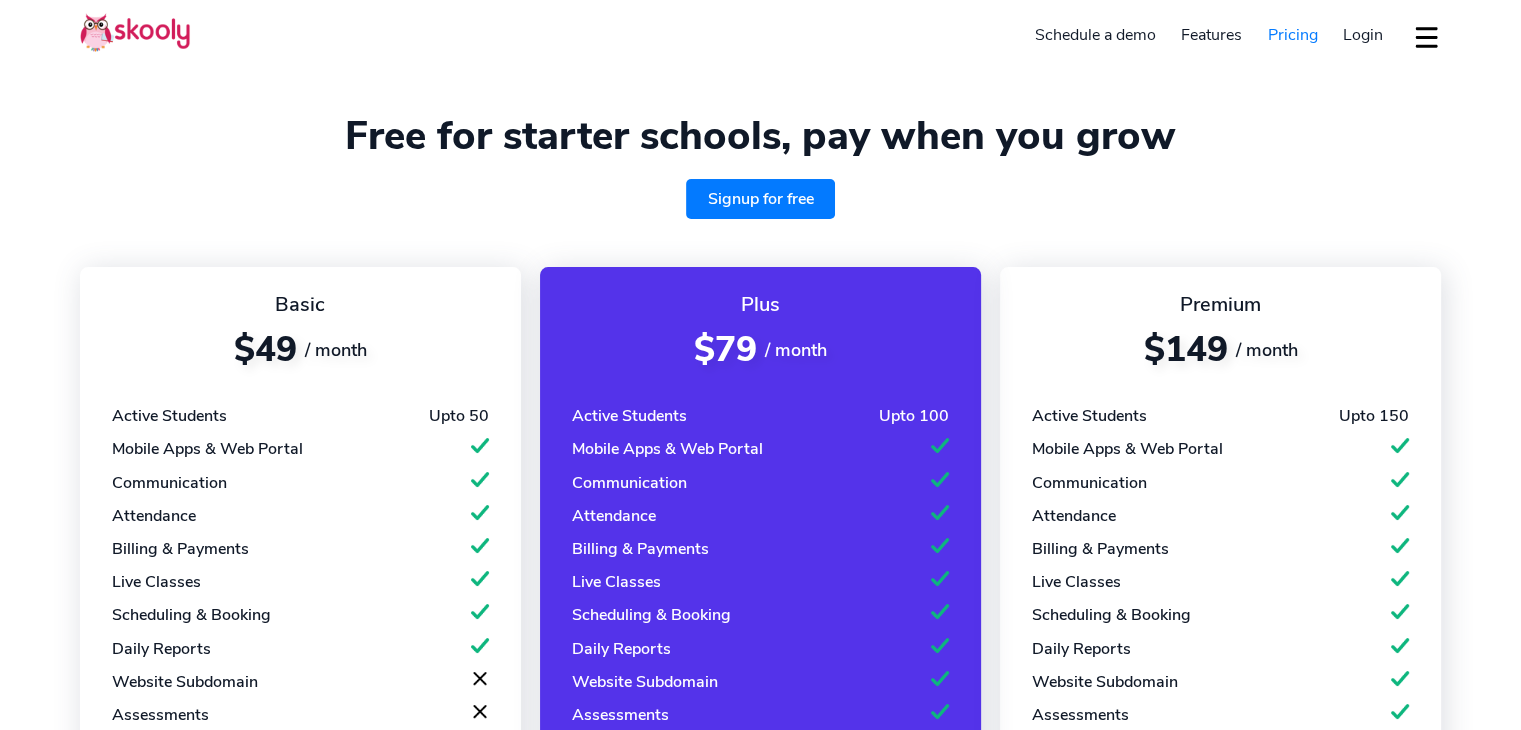 select on "60" 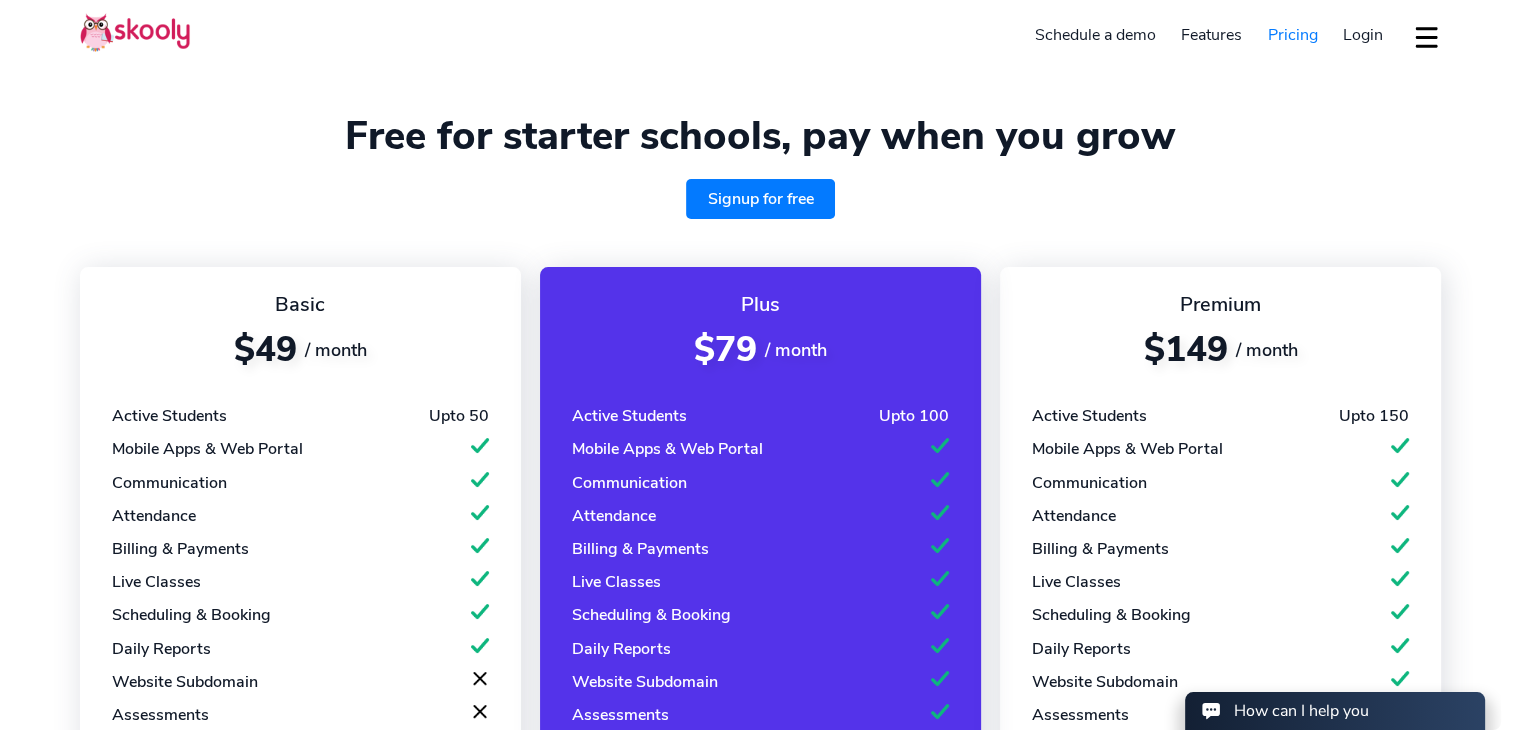 scroll, scrollTop: 0, scrollLeft: 0, axis: both 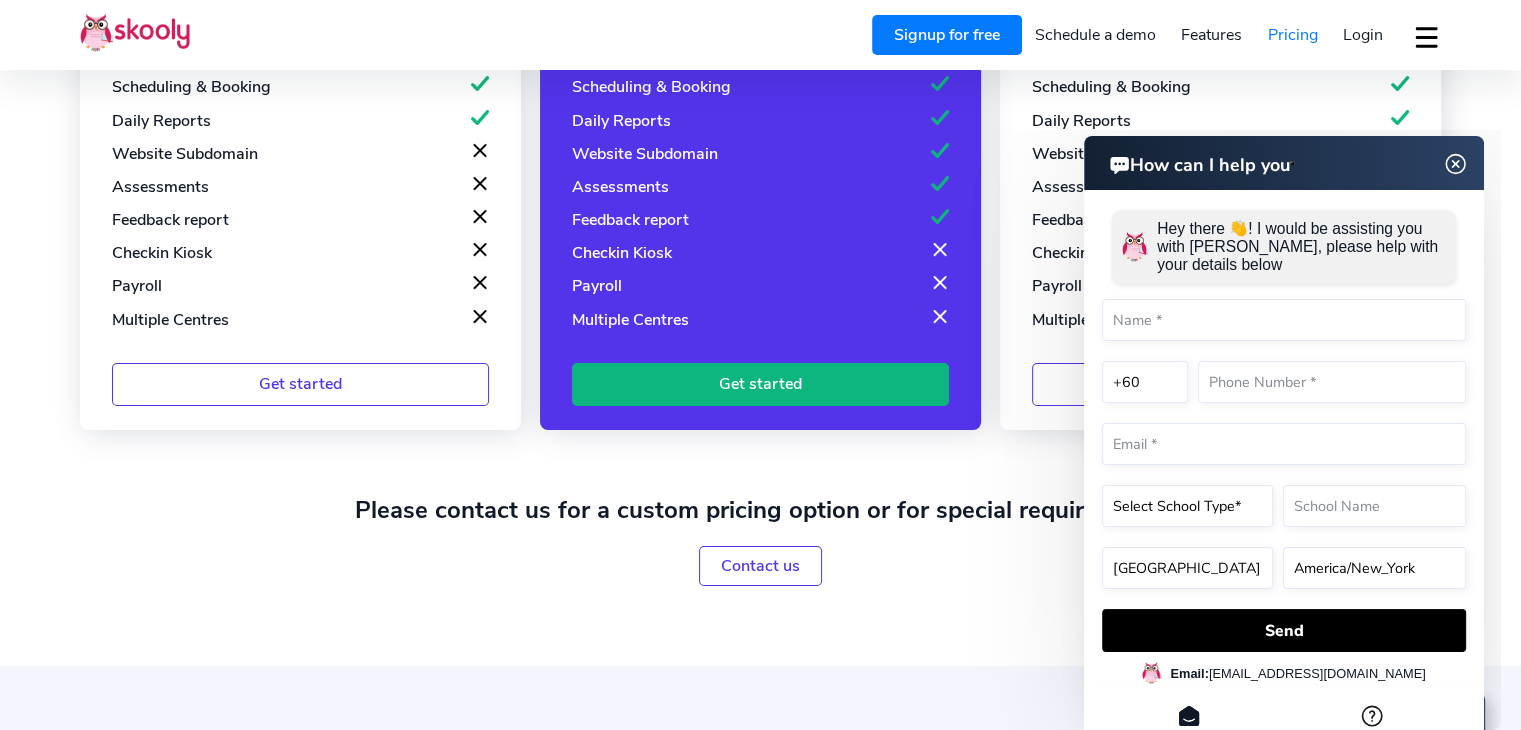 click 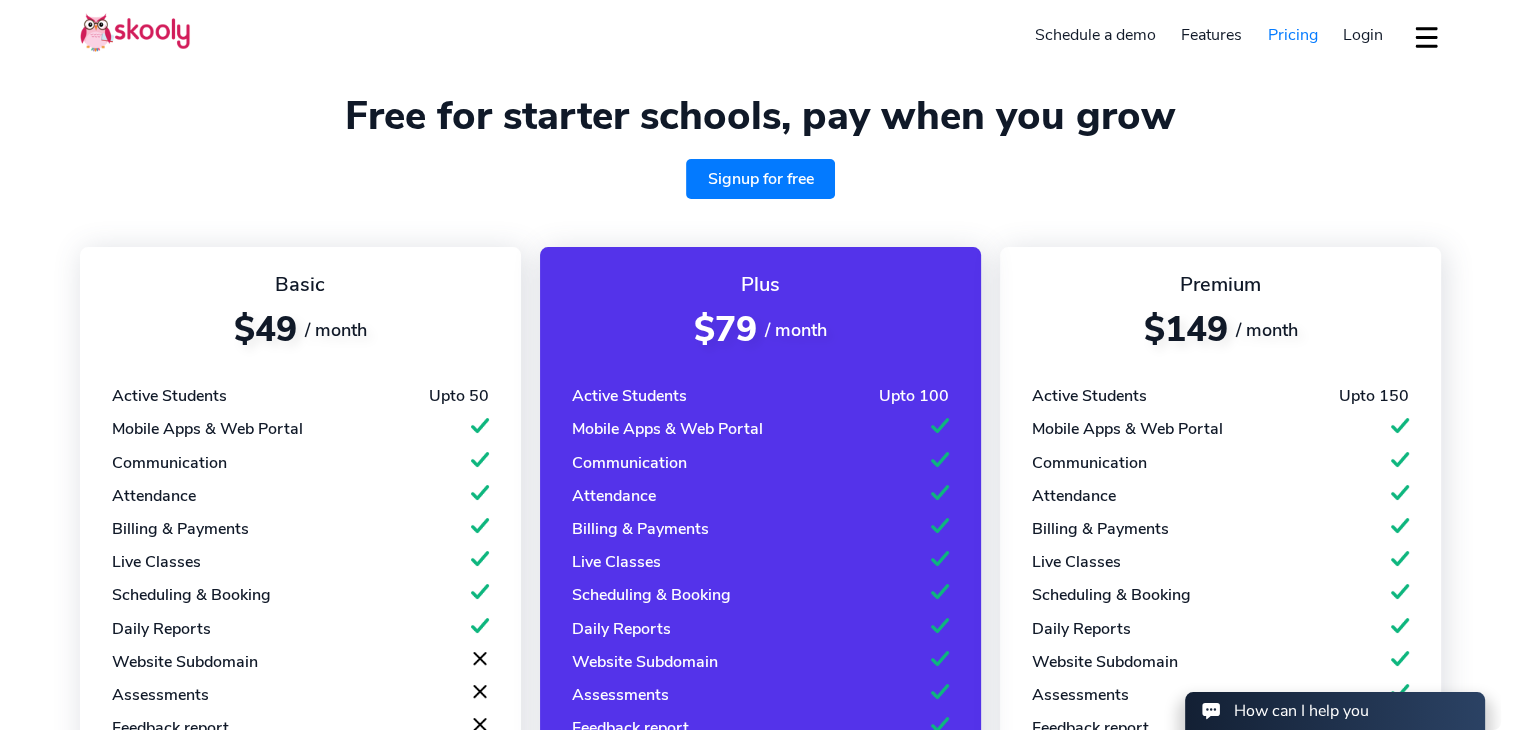 scroll, scrollTop: 0, scrollLeft: 0, axis: both 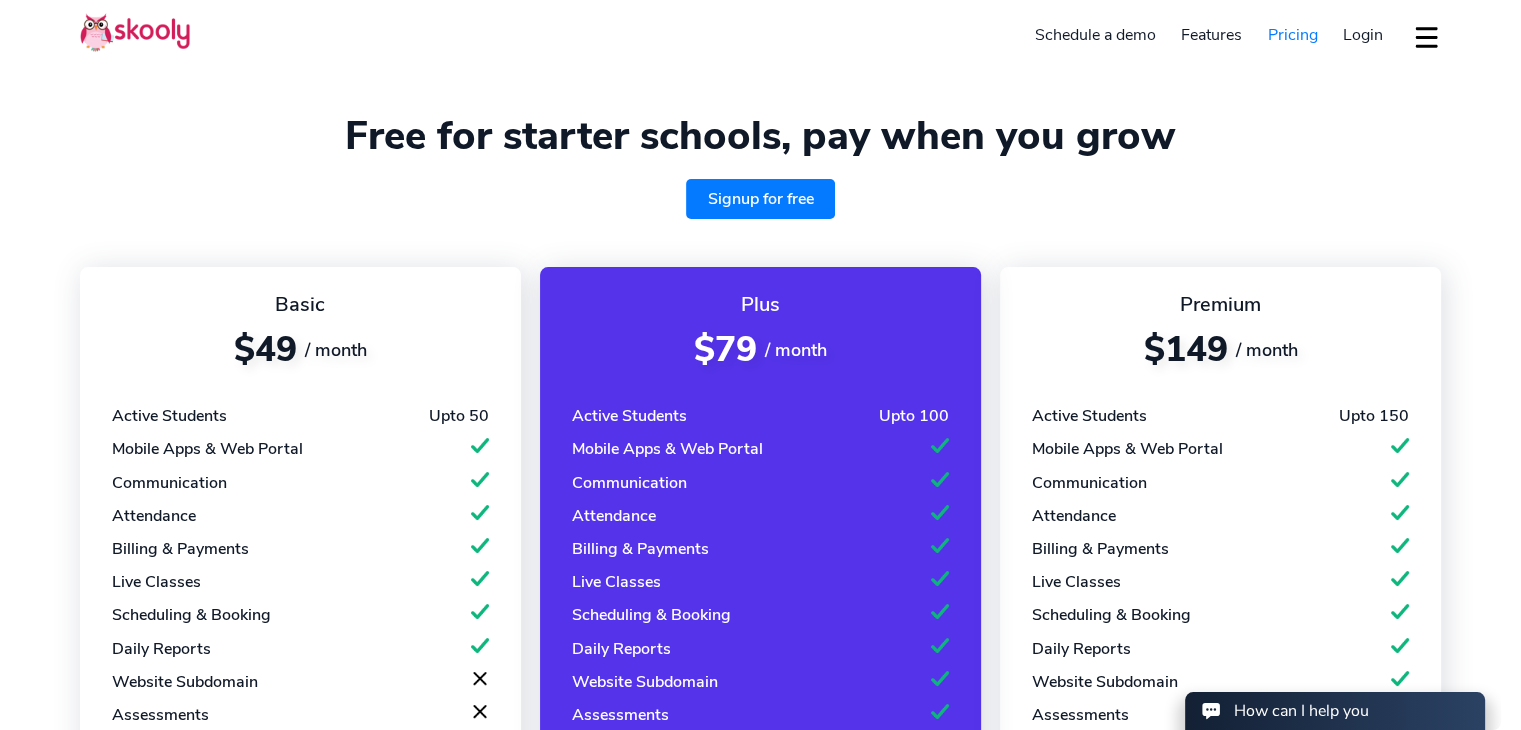 click on "Signup for free" at bounding box center (761, 199) 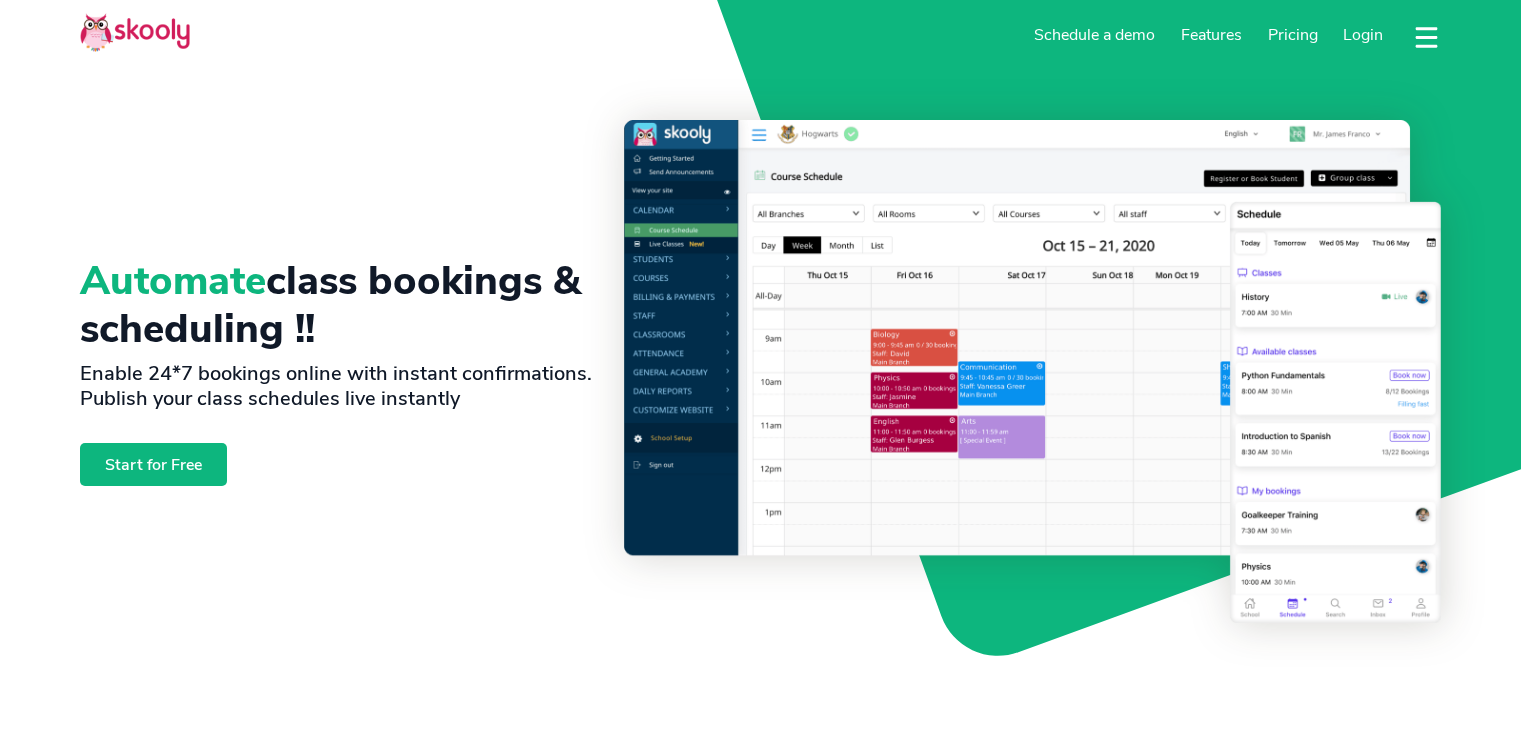 select on "en" 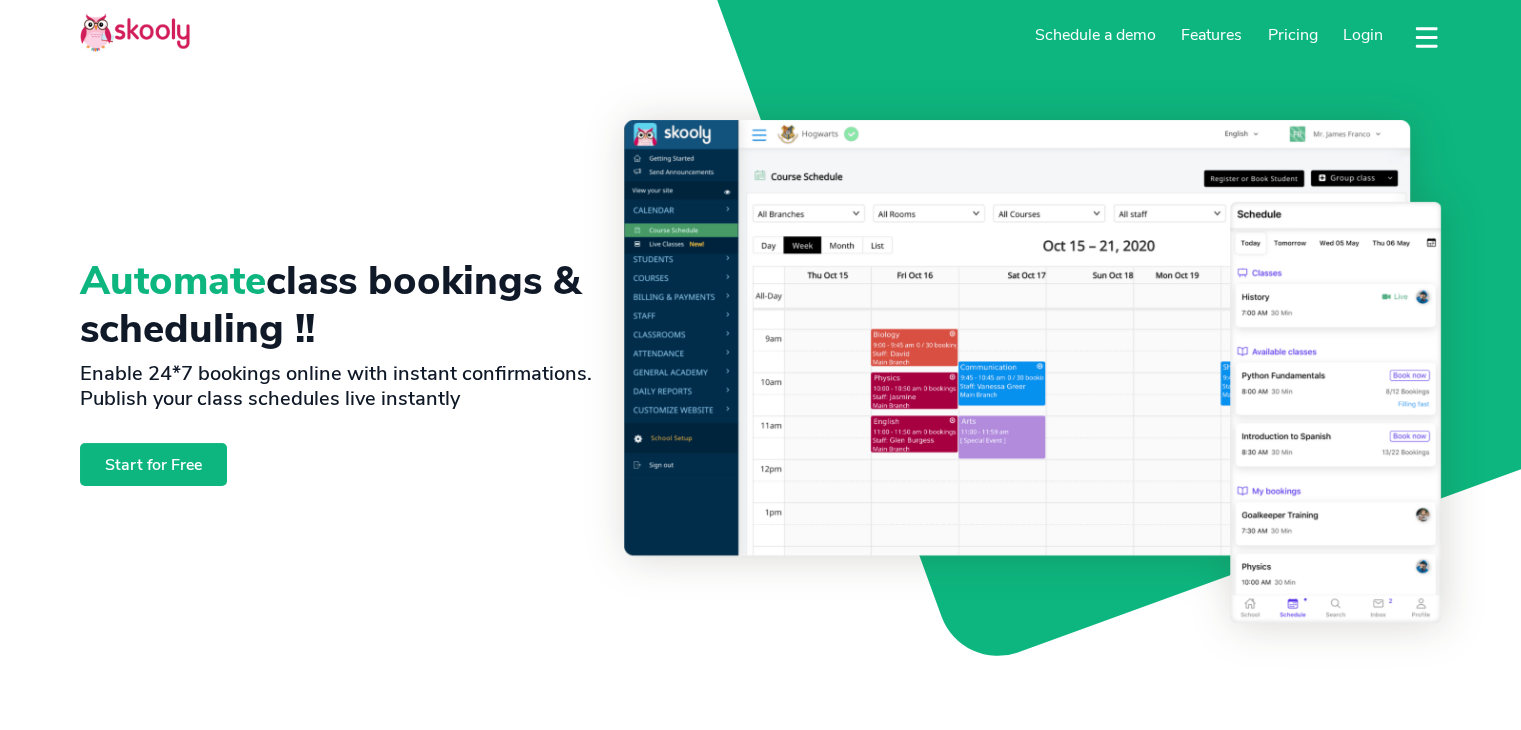 select on "60" 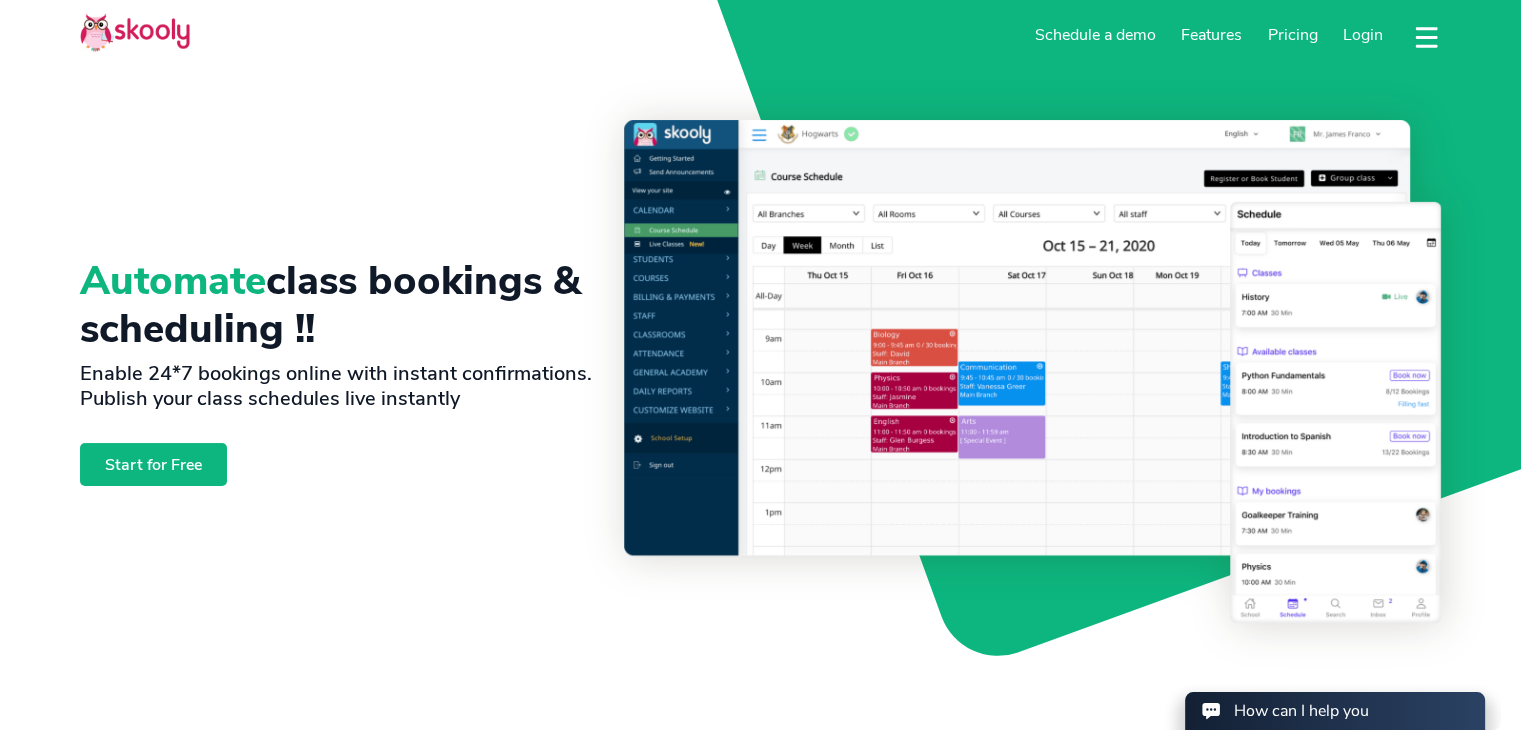 scroll, scrollTop: 0, scrollLeft: 0, axis: both 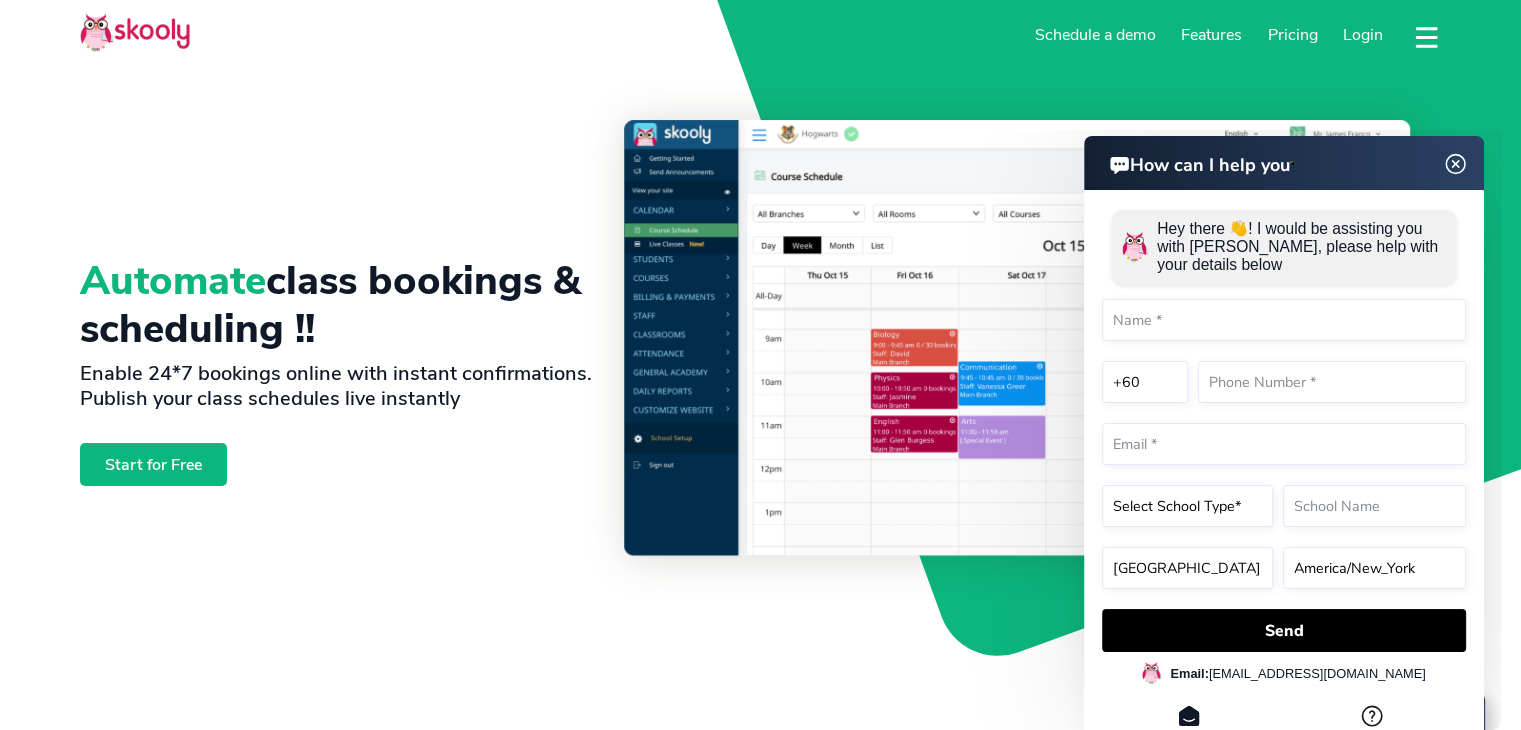 click 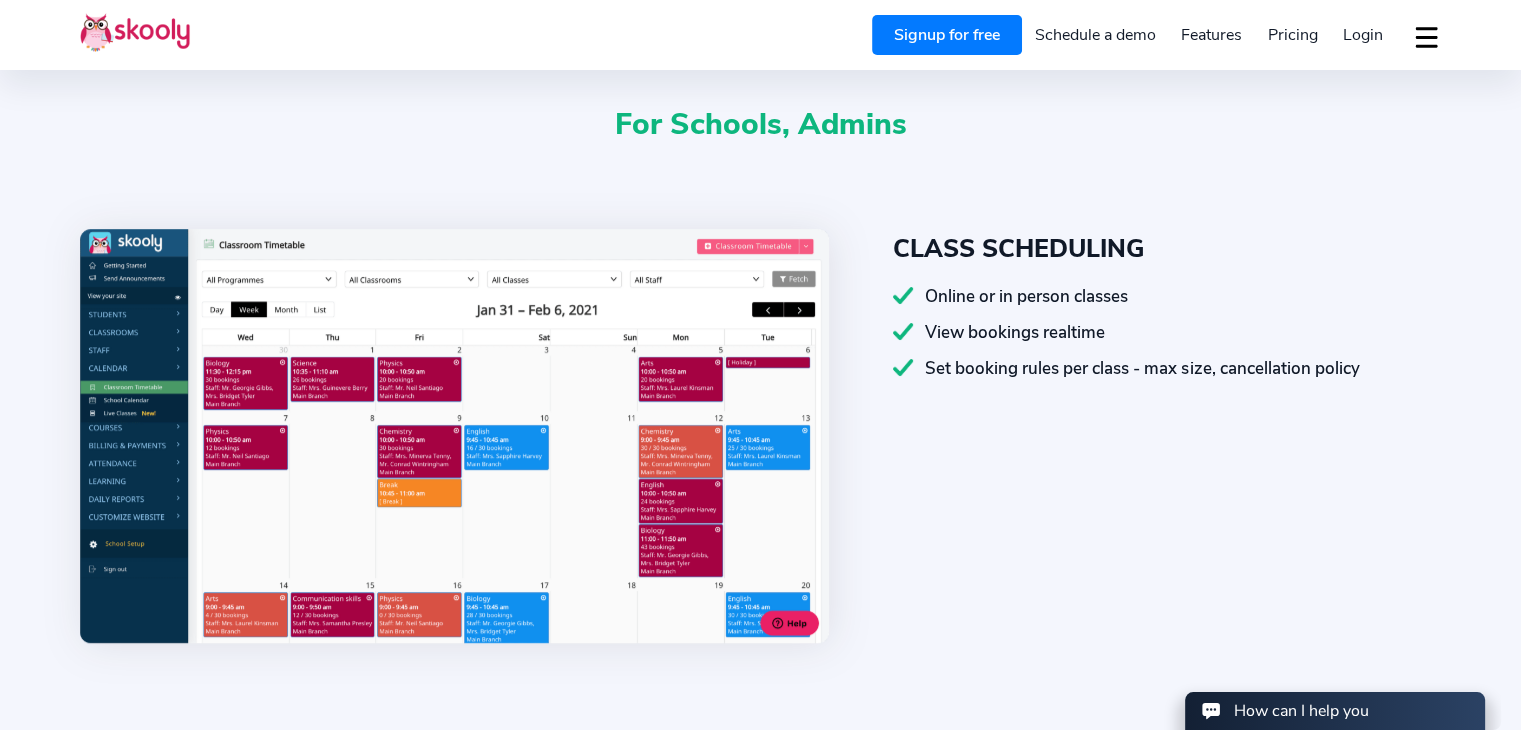 scroll, scrollTop: 715, scrollLeft: 0, axis: vertical 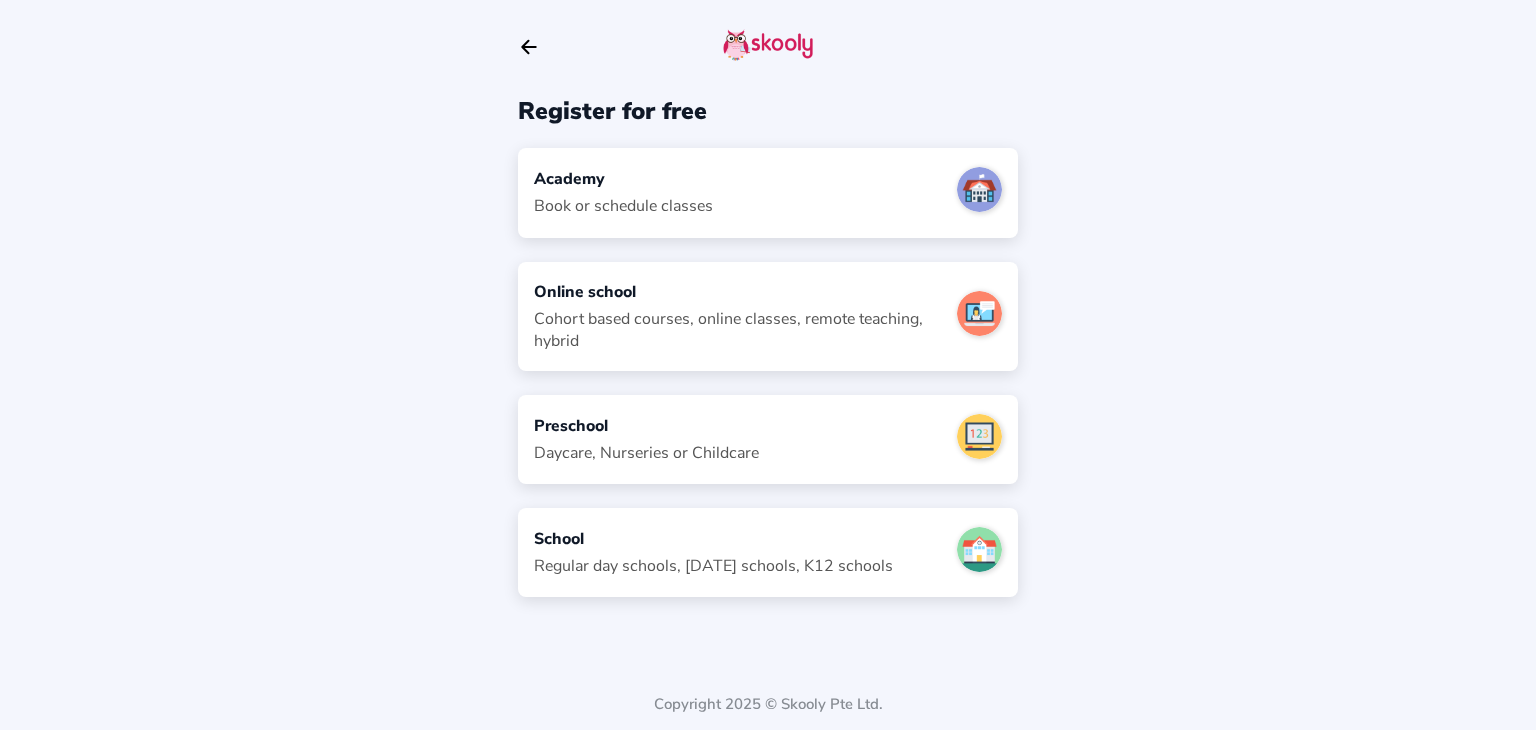 click on "Preschool Daycare, Nurseries or Childcare" 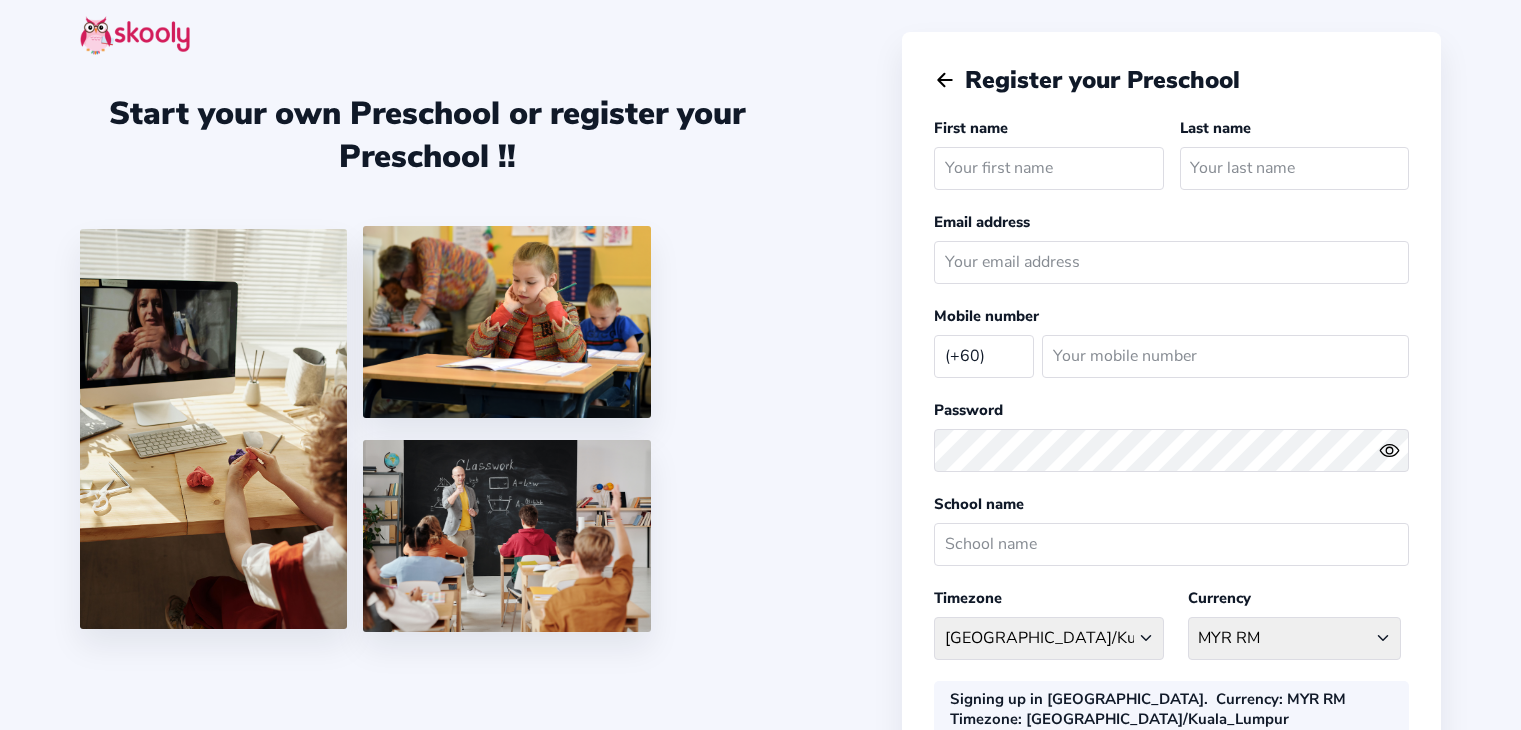 select on "MY" 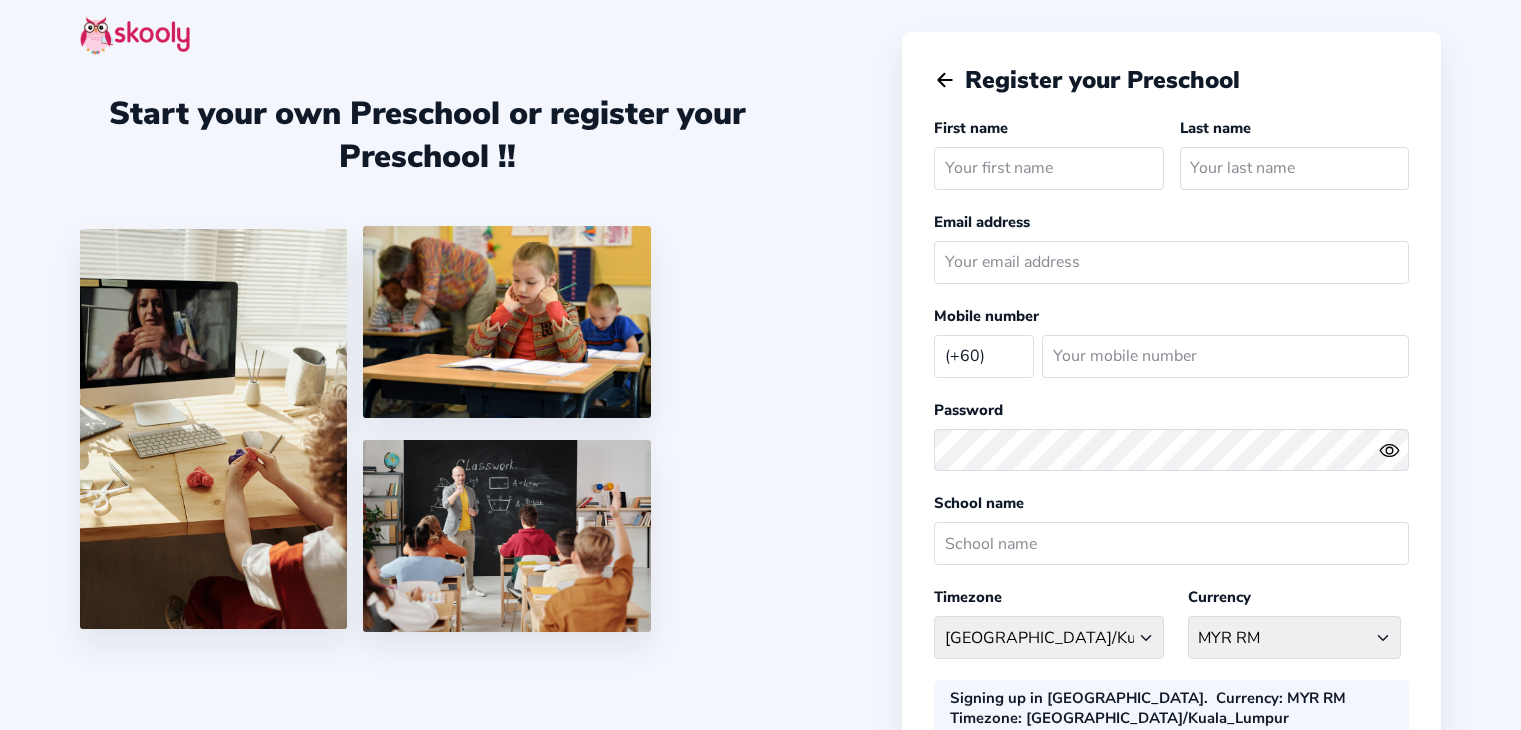 scroll, scrollTop: 0, scrollLeft: 0, axis: both 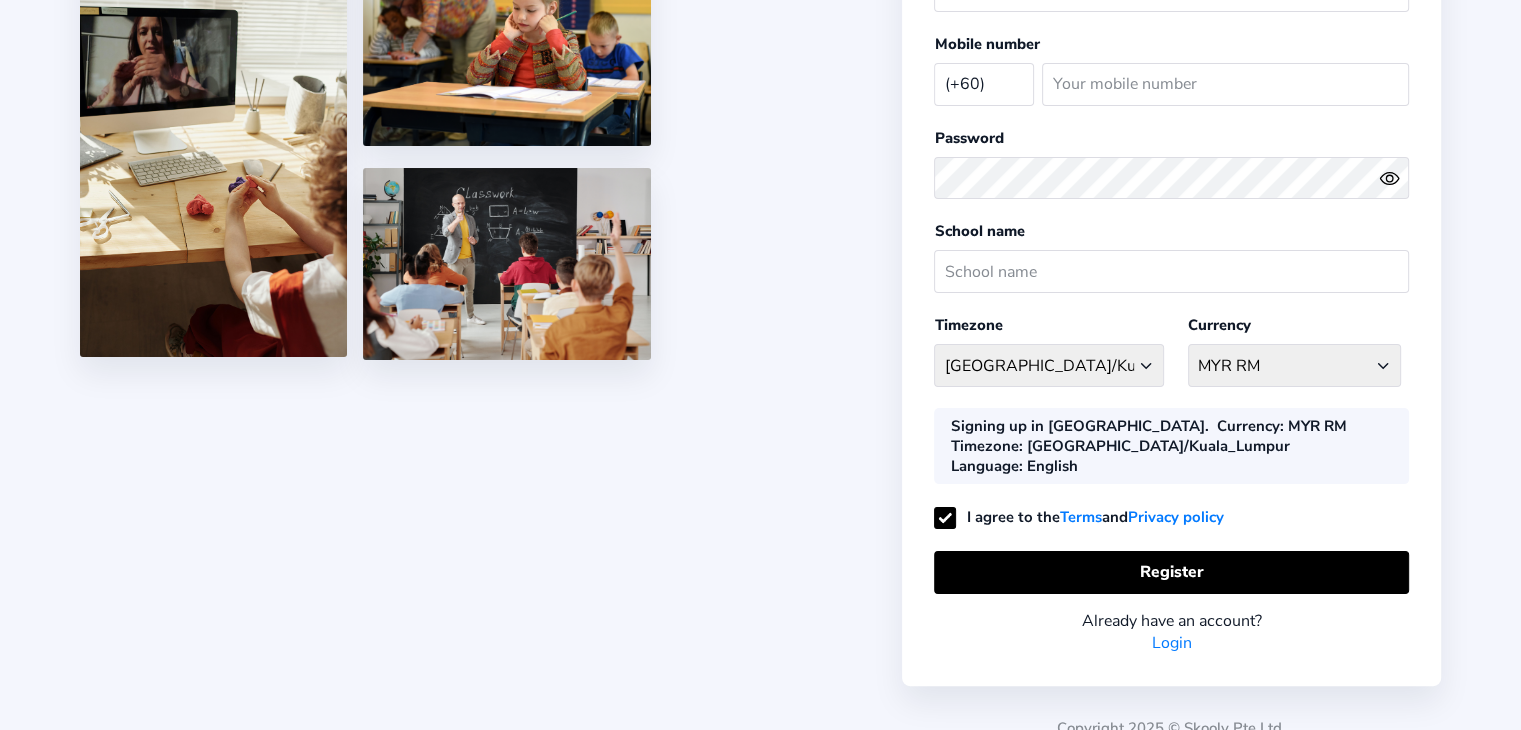 click on "I agree to the  Terms  and  Privacy policy" 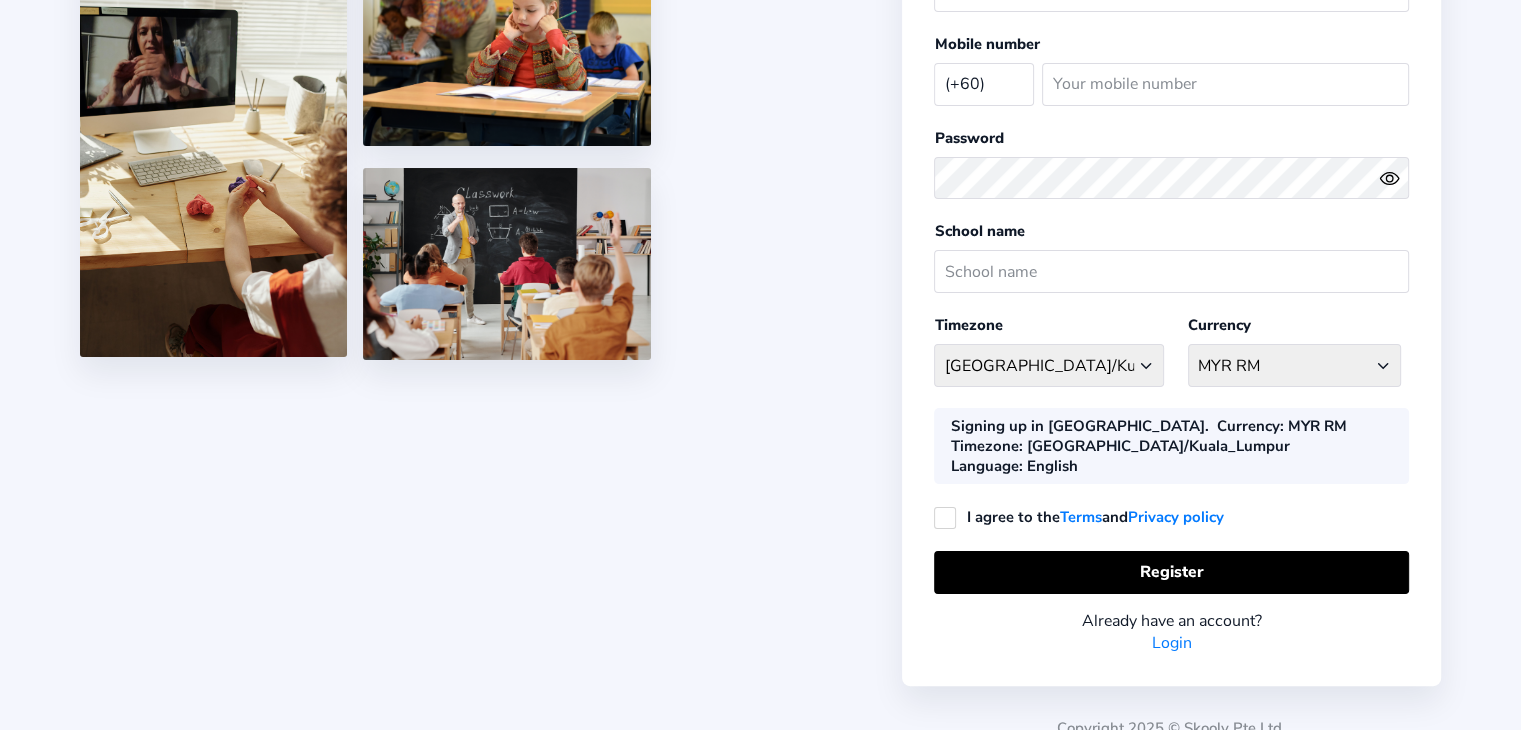 click on "Terms" 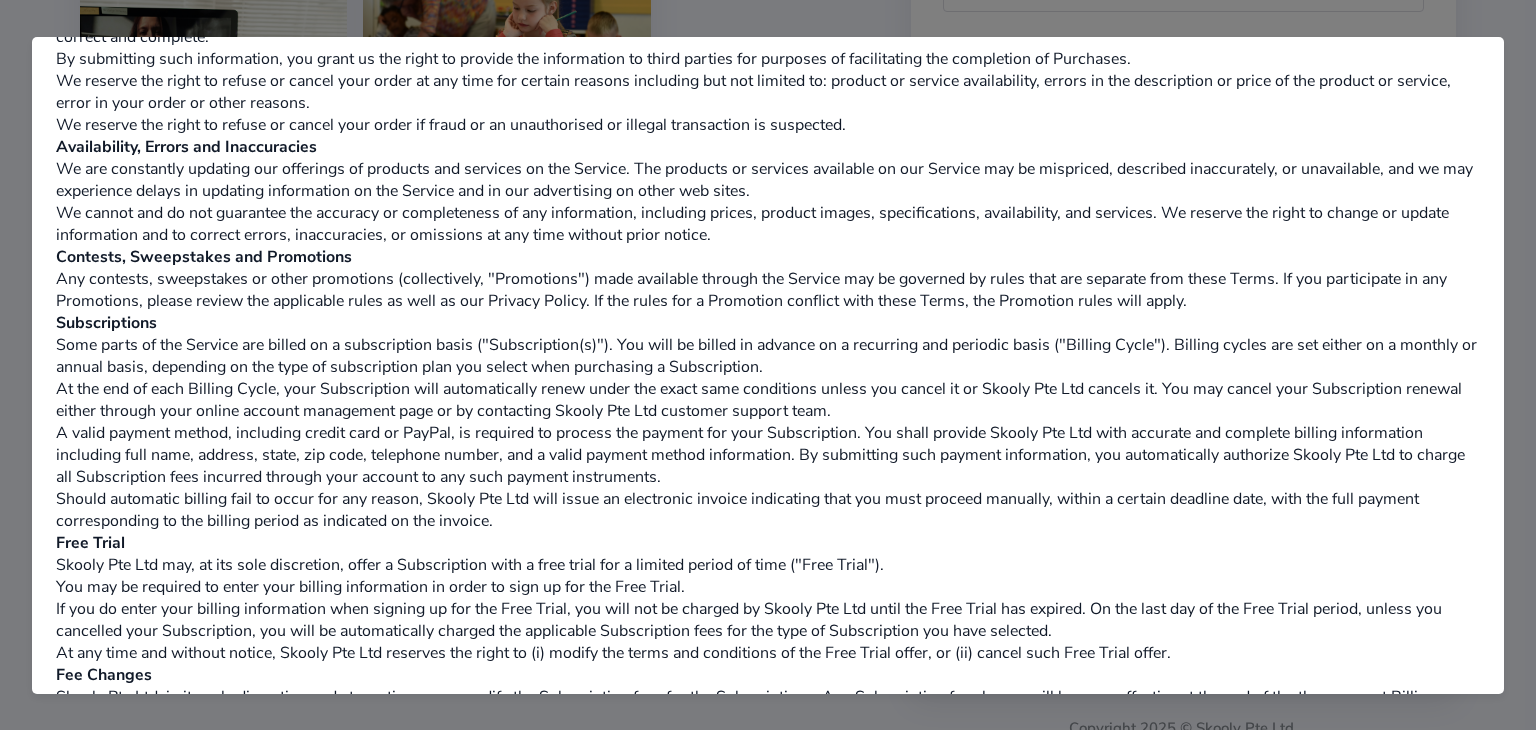 scroll, scrollTop: 330, scrollLeft: 0, axis: vertical 